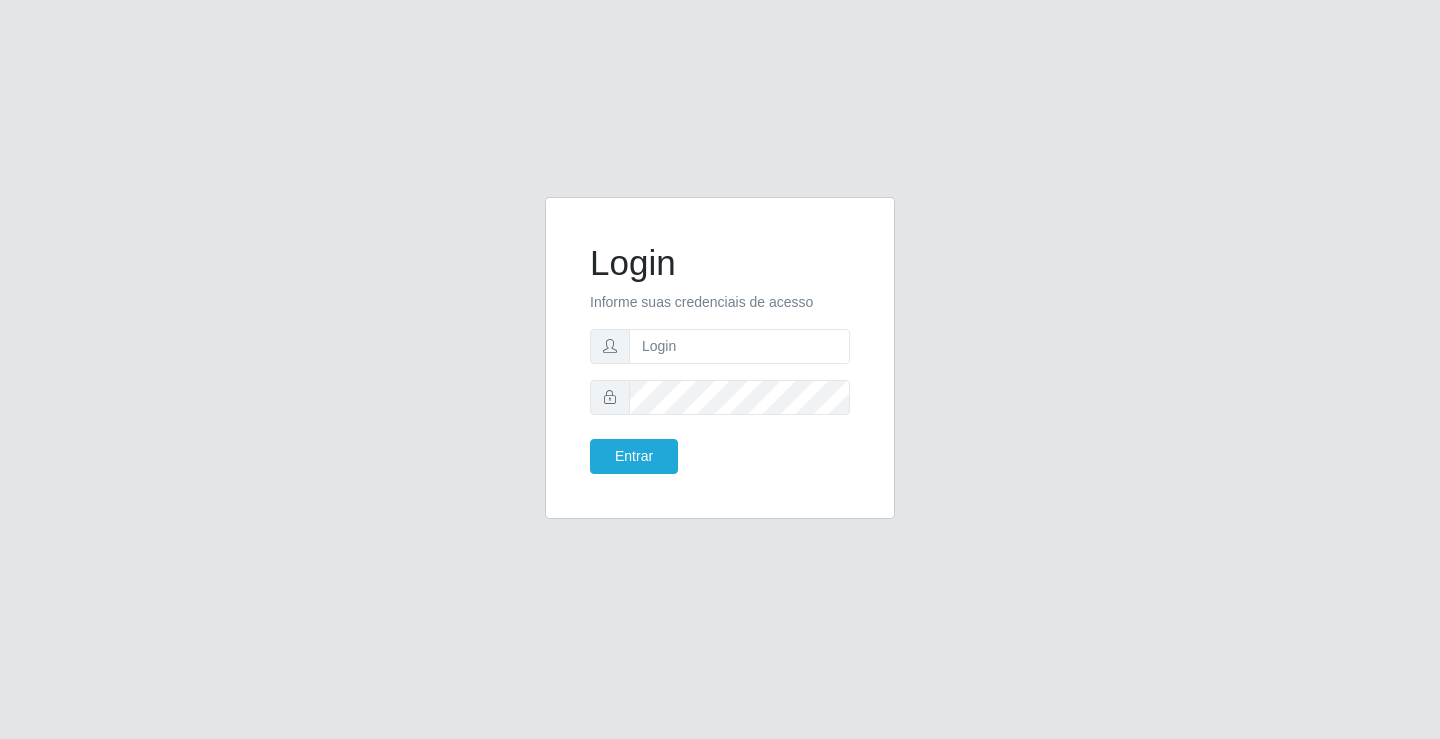 scroll, scrollTop: 0, scrollLeft: 0, axis: both 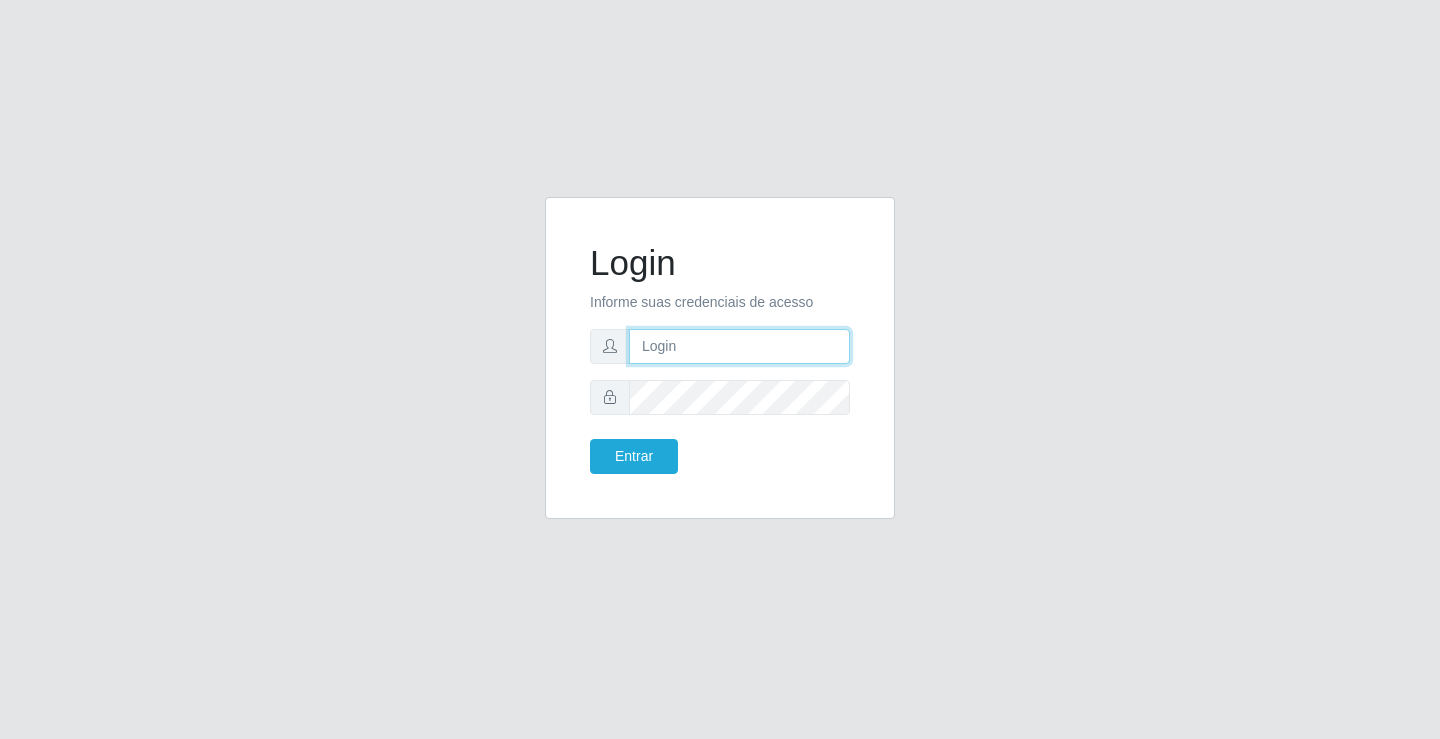 click at bounding box center [739, 346] 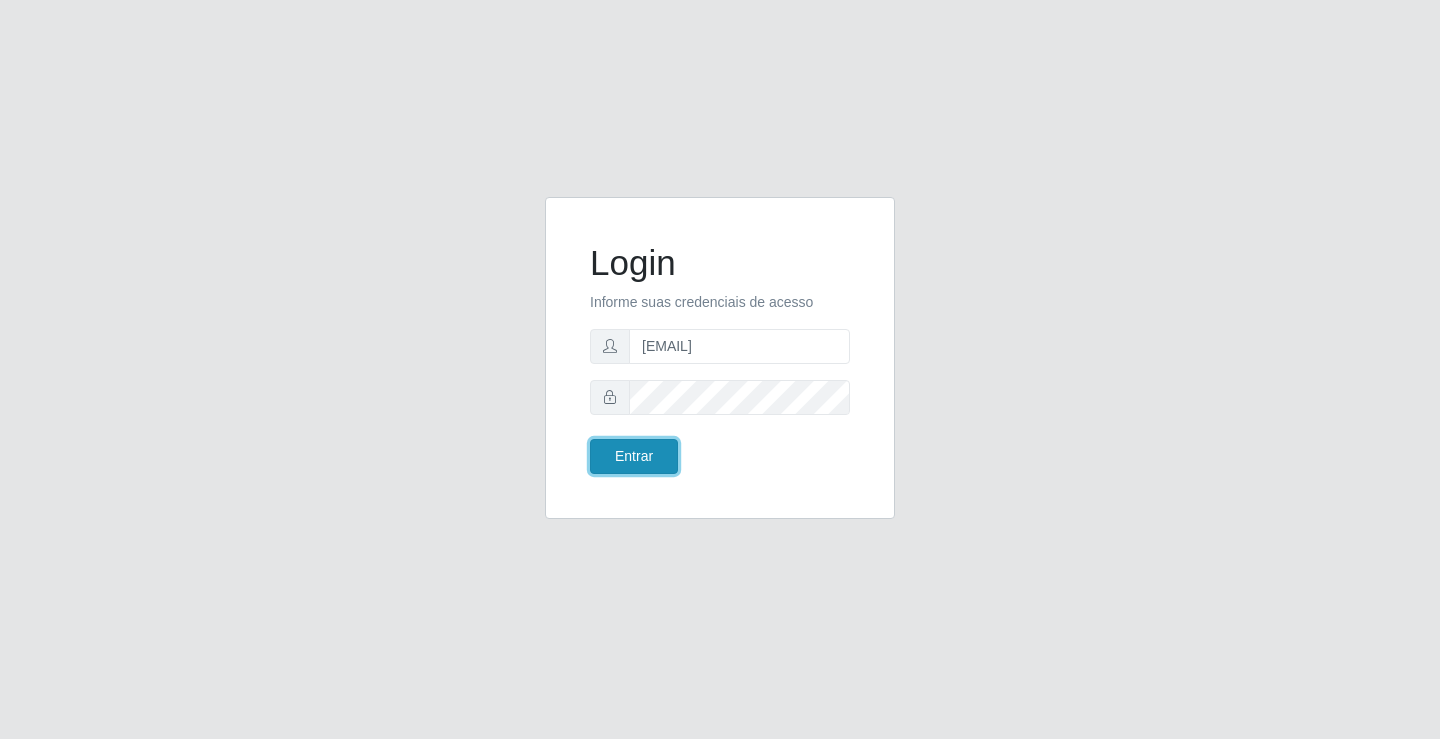 click on "Entrar" at bounding box center [634, 456] 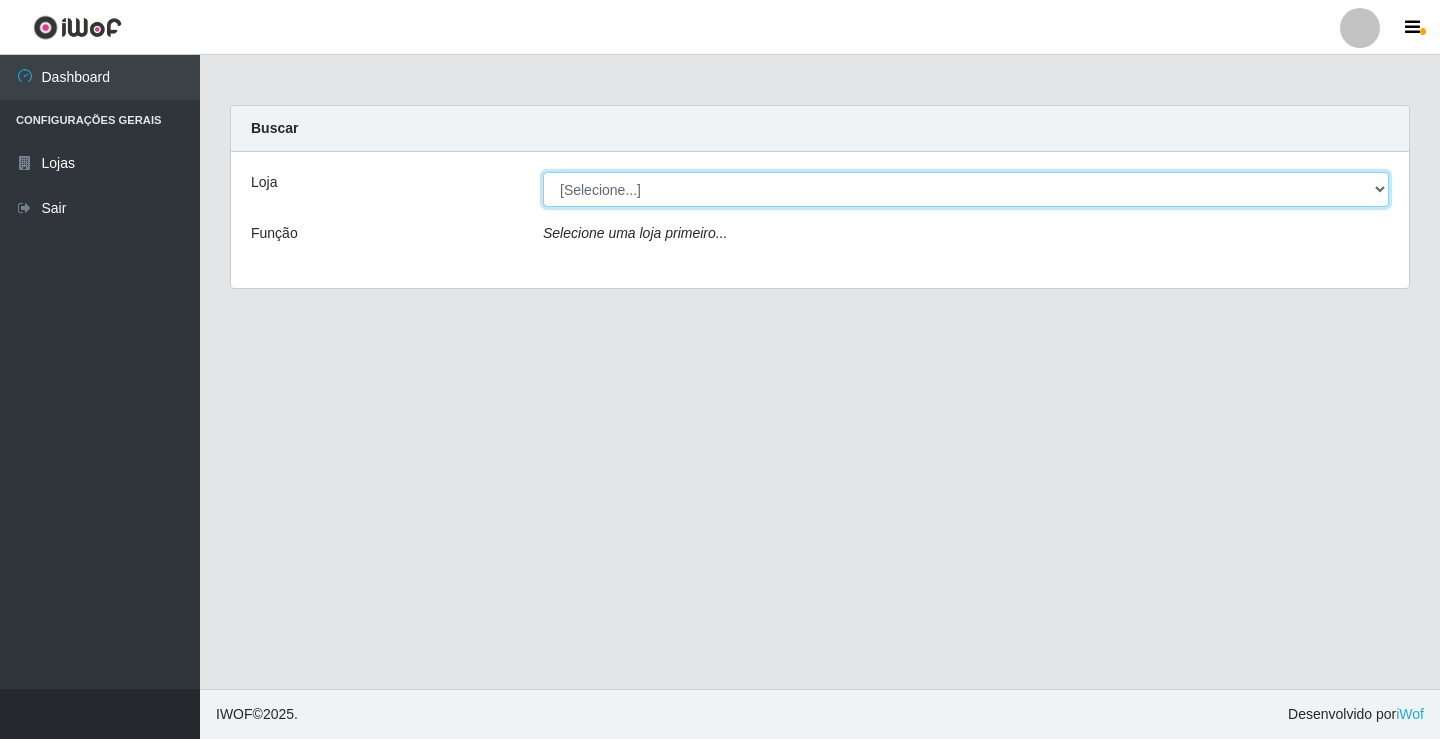 click on "[Selecione...] Ideal - Conceição" at bounding box center (966, 189) 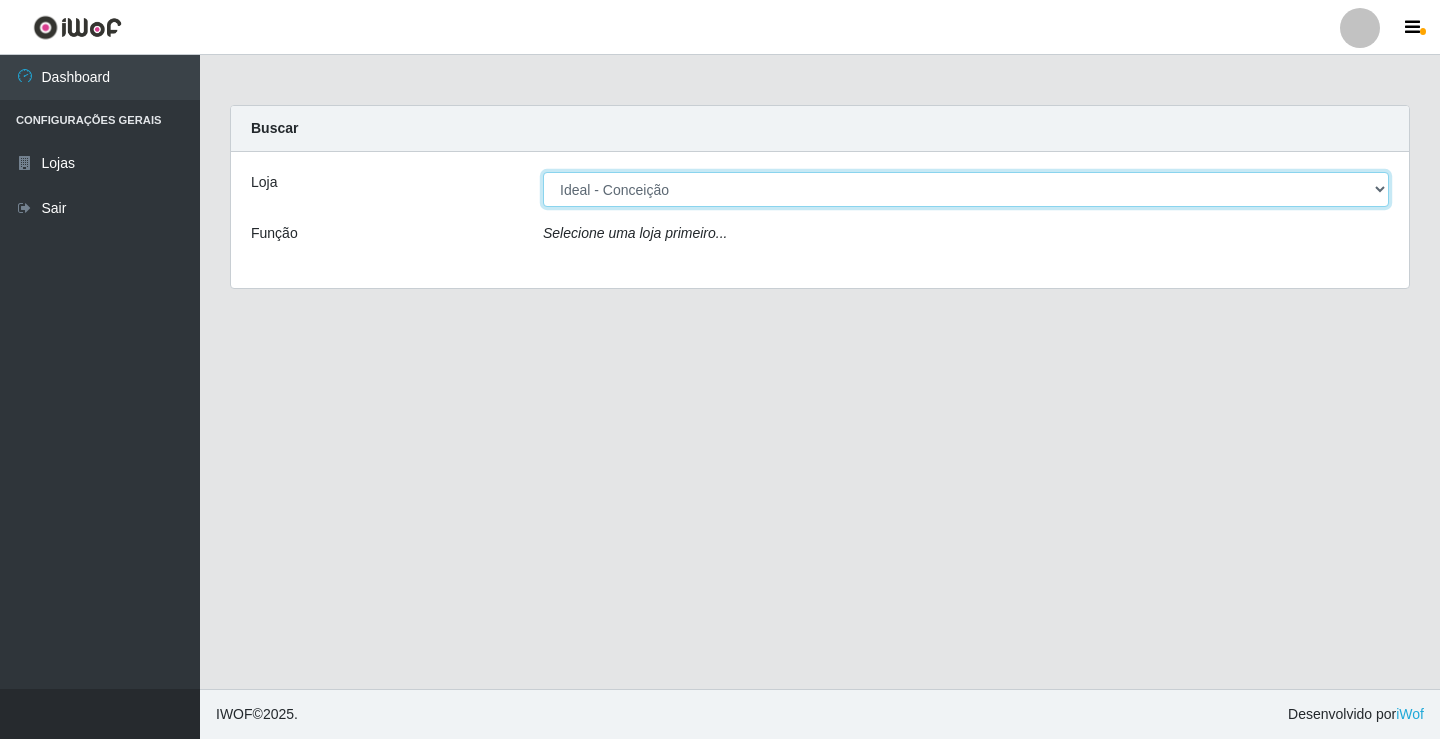click on "[Selecione...] Ideal - Conceição" at bounding box center [966, 189] 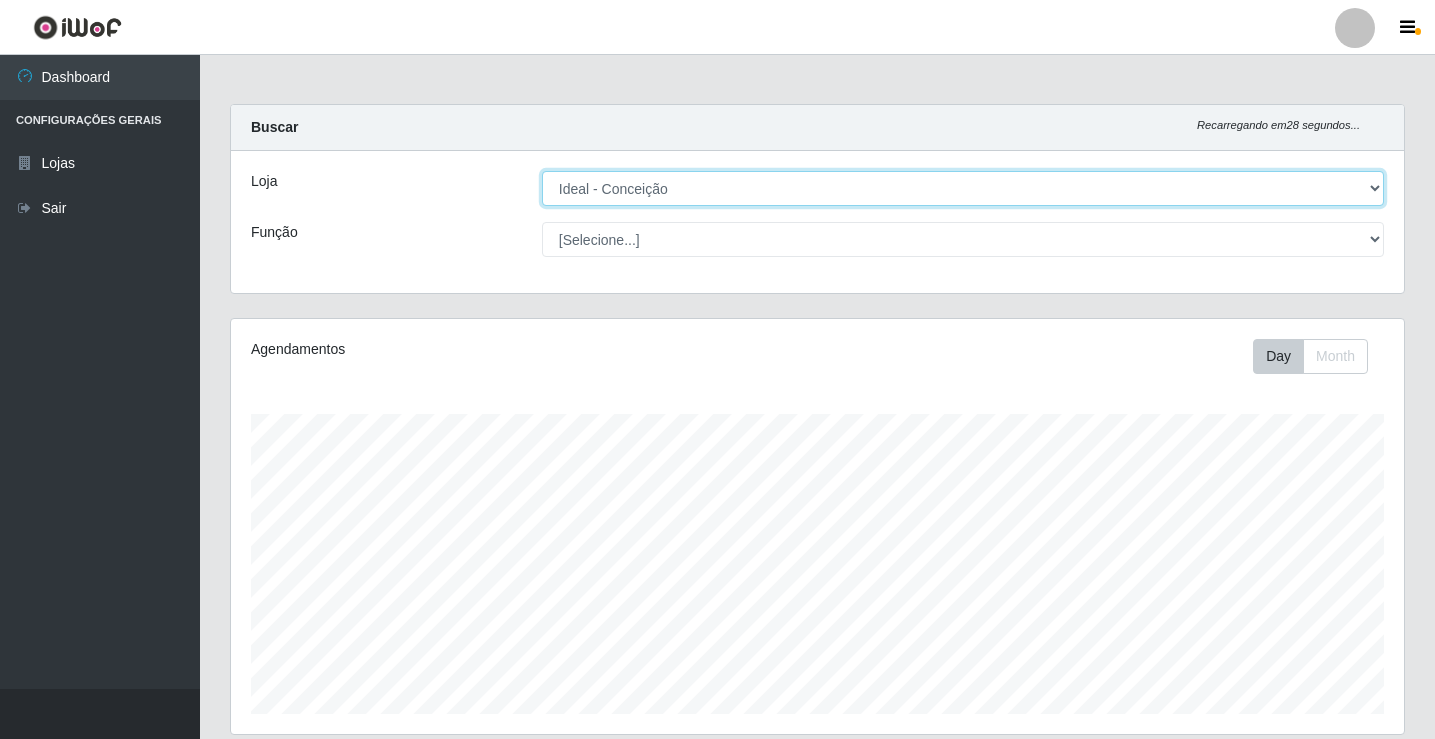 scroll, scrollTop: 76, scrollLeft: 0, axis: vertical 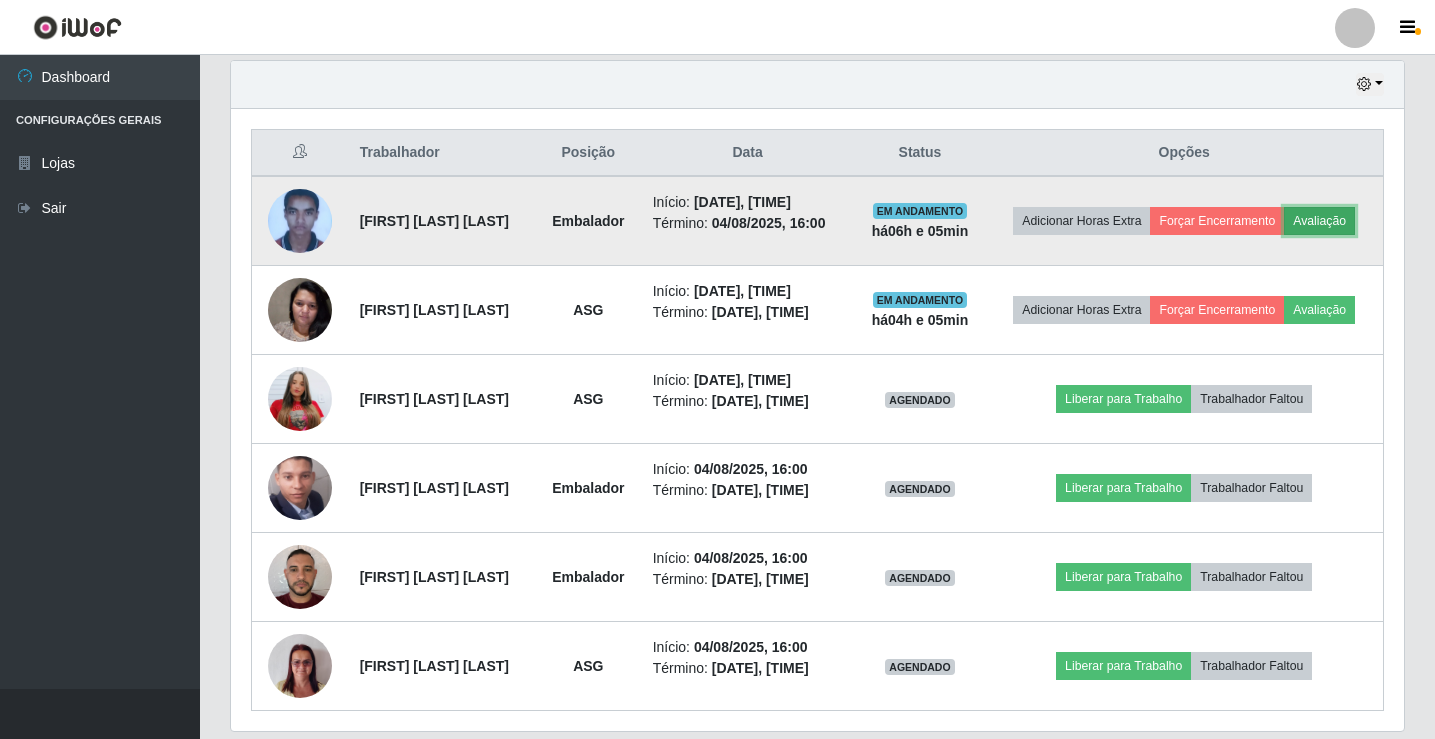 click on "Avaliação" at bounding box center [1319, 221] 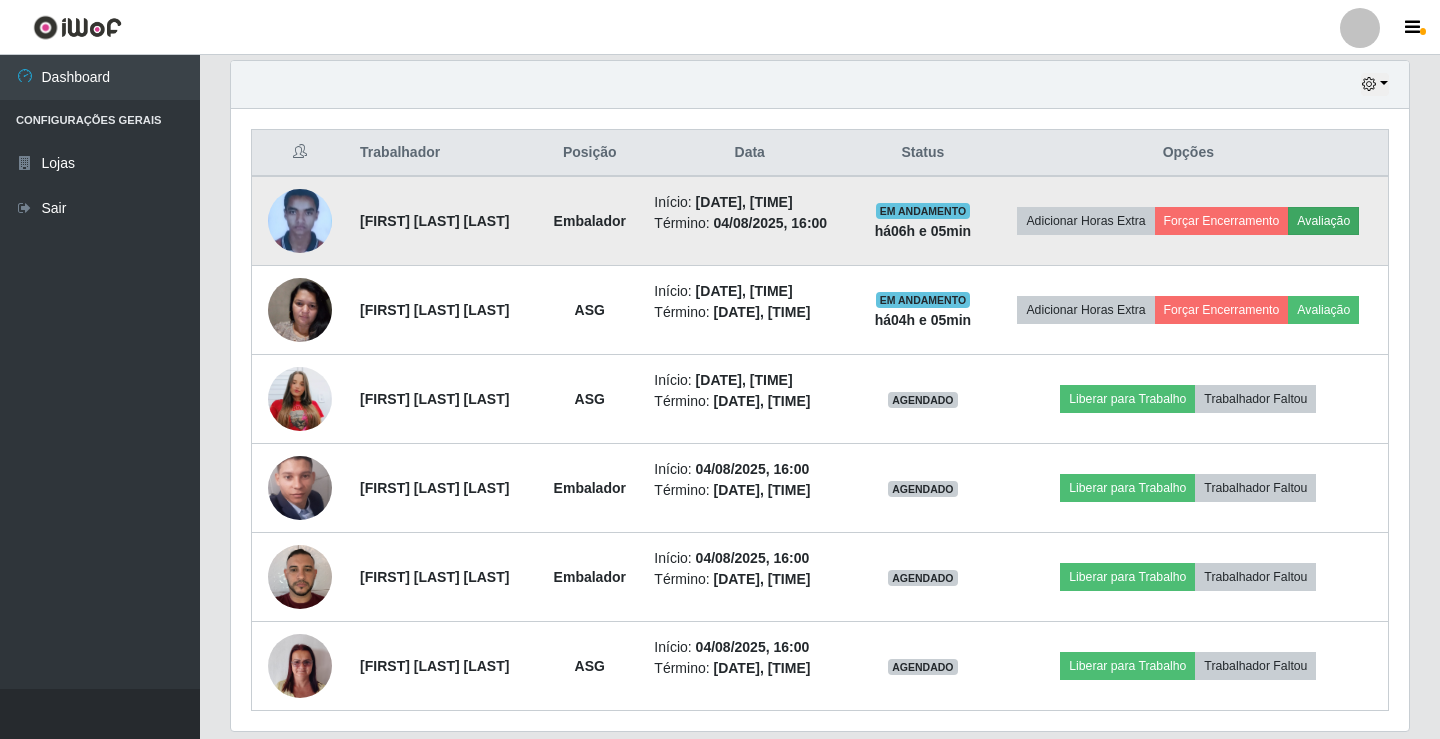 scroll, scrollTop: 999585, scrollLeft: 998837, axis: both 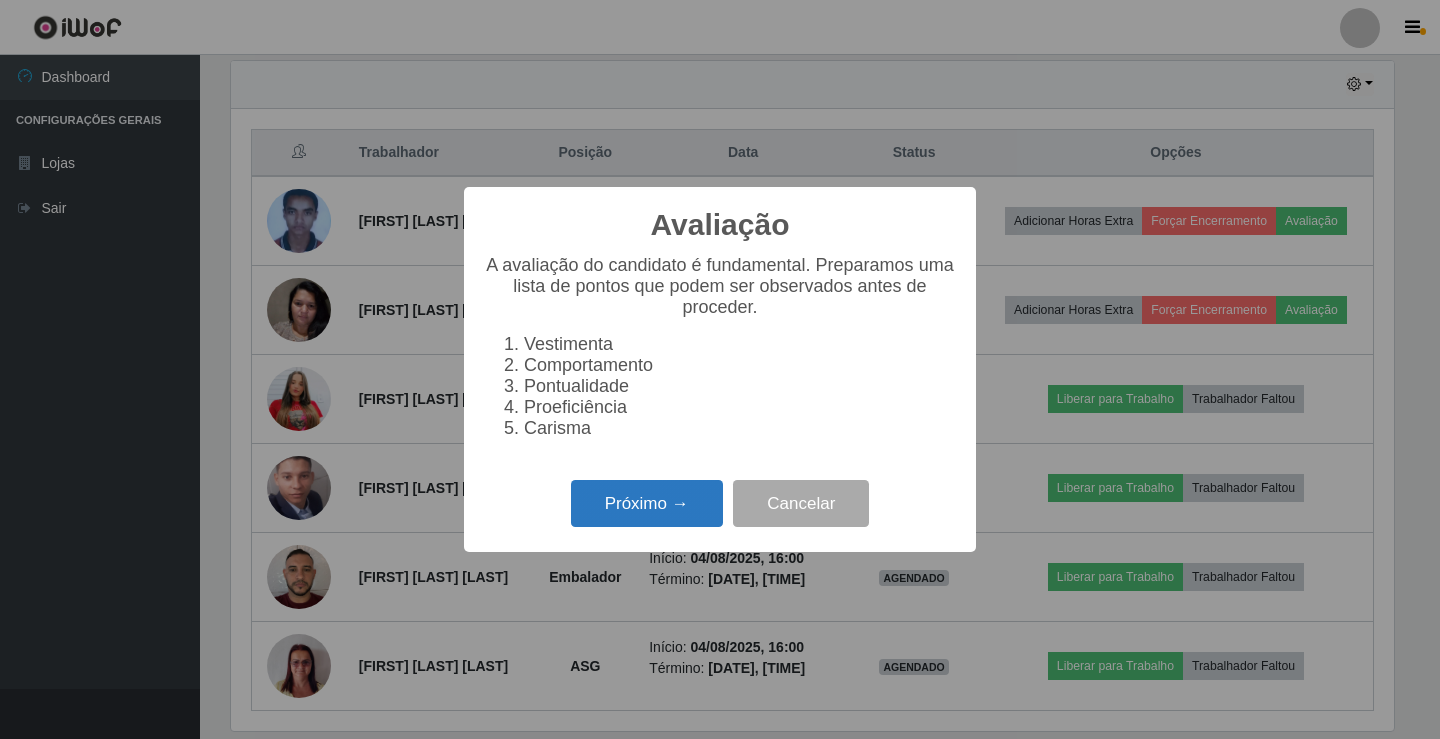 click on "Próximo →" at bounding box center (647, 503) 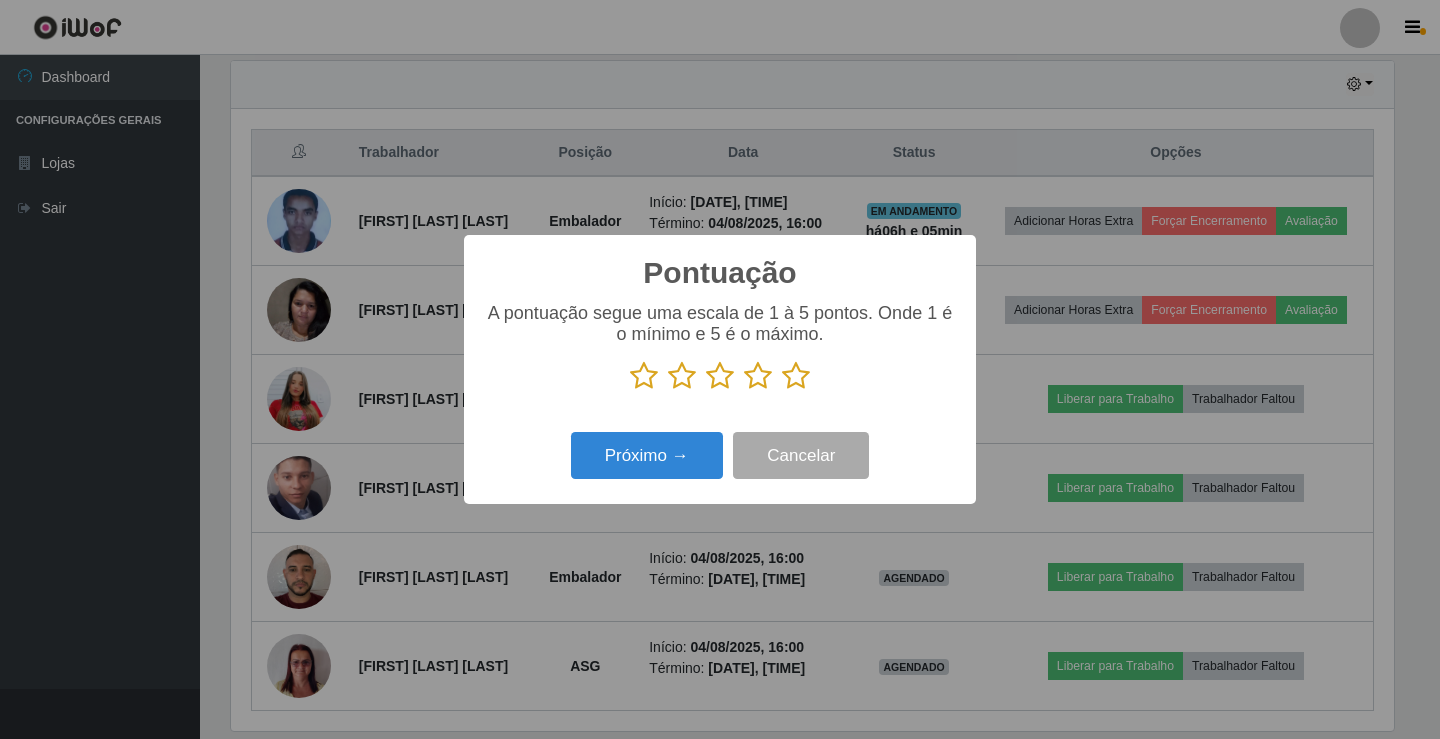scroll, scrollTop: 999585, scrollLeft: 998837, axis: both 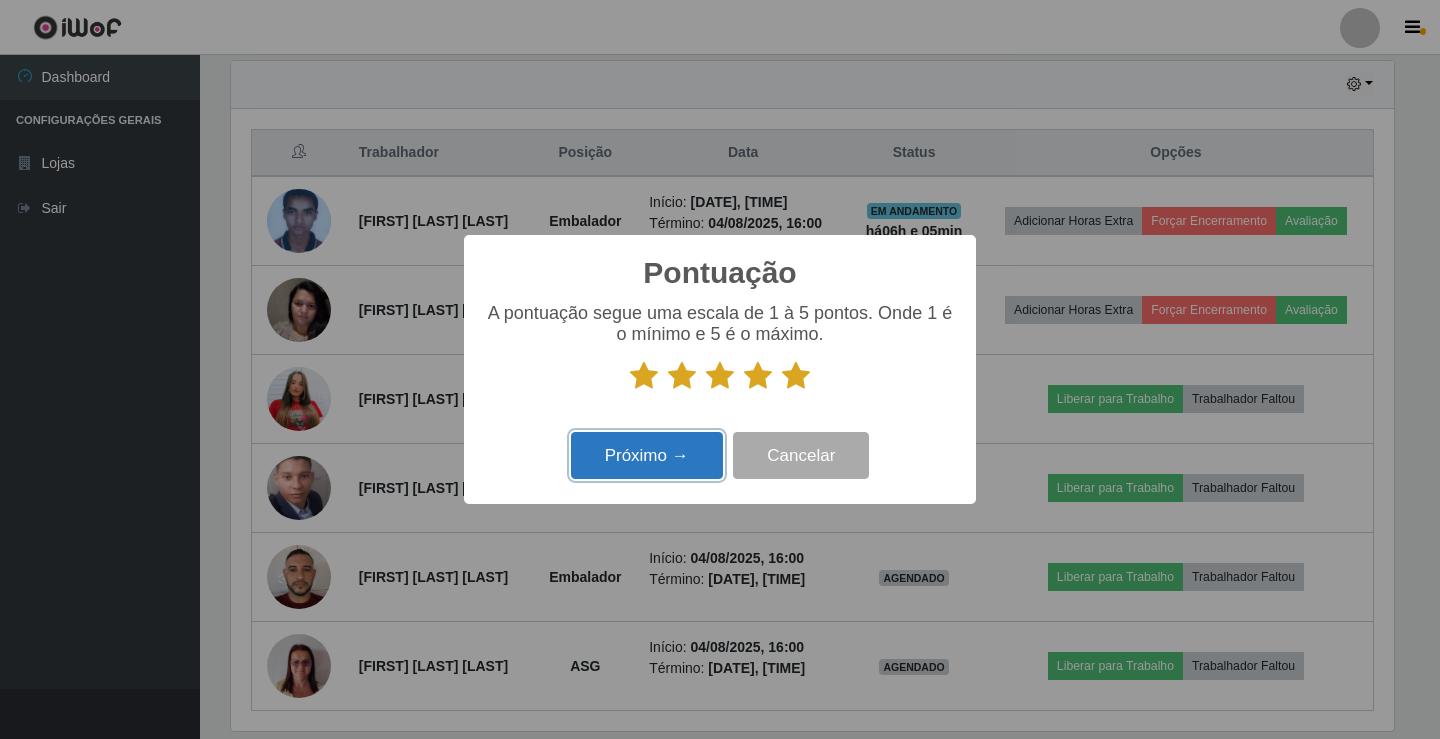 click on "Próximo →" at bounding box center (647, 455) 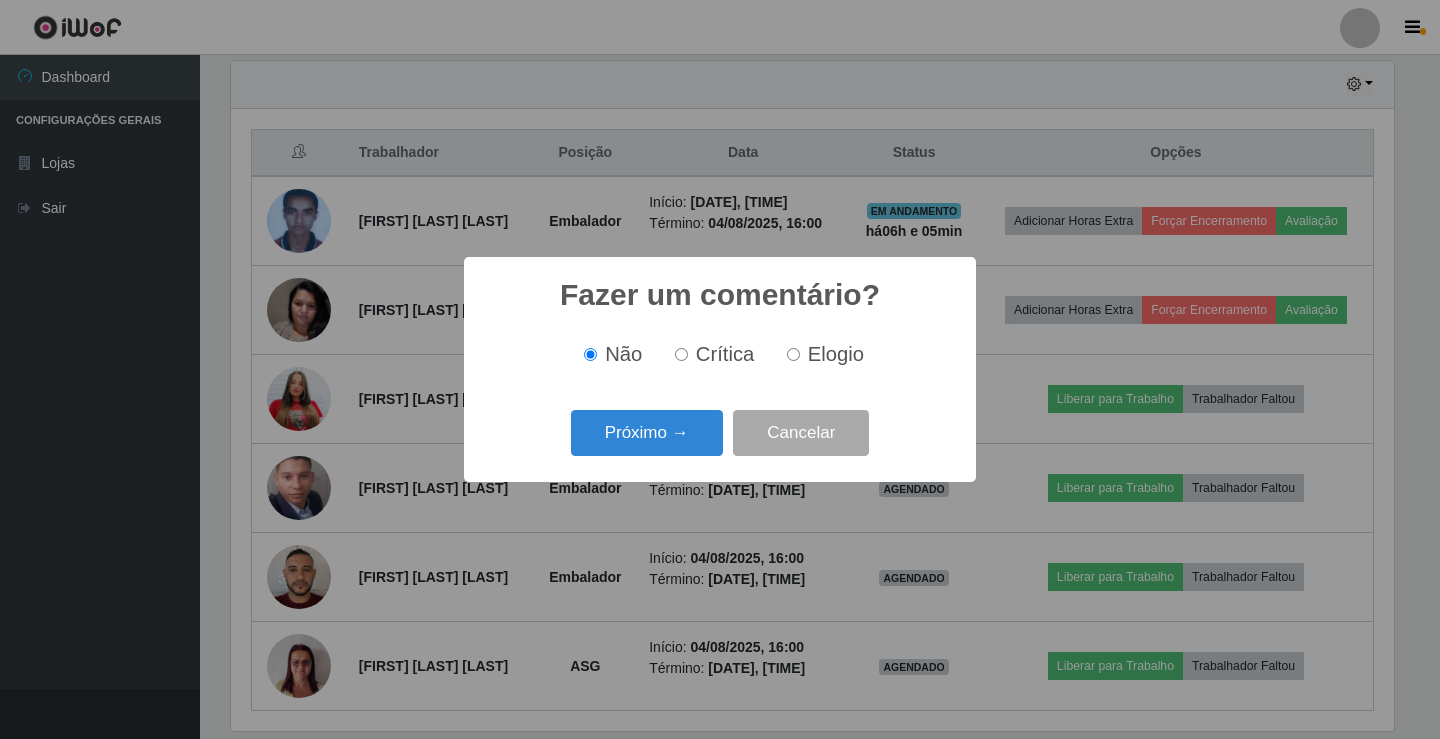 scroll, scrollTop: 999585, scrollLeft: 998837, axis: both 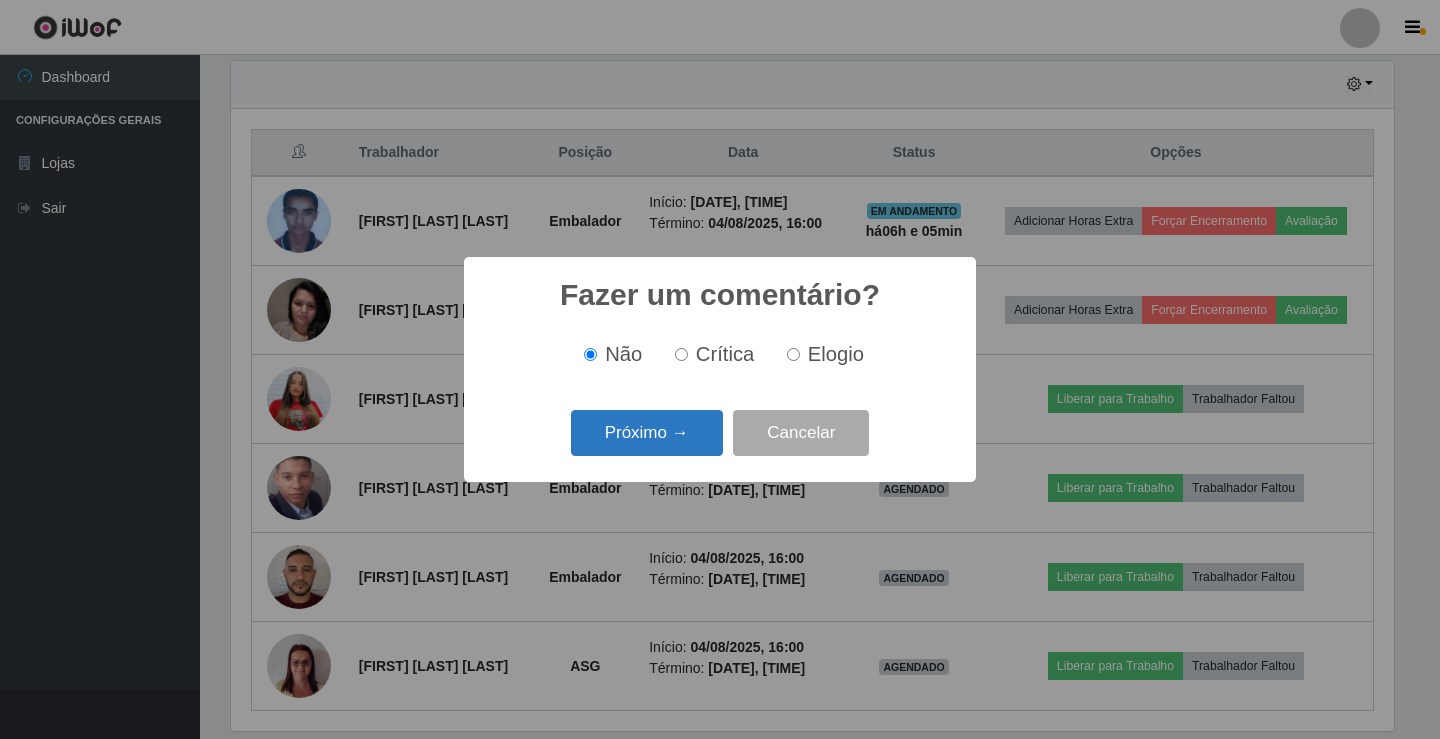 click on "Próximo →" at bounding box center (647, 433) 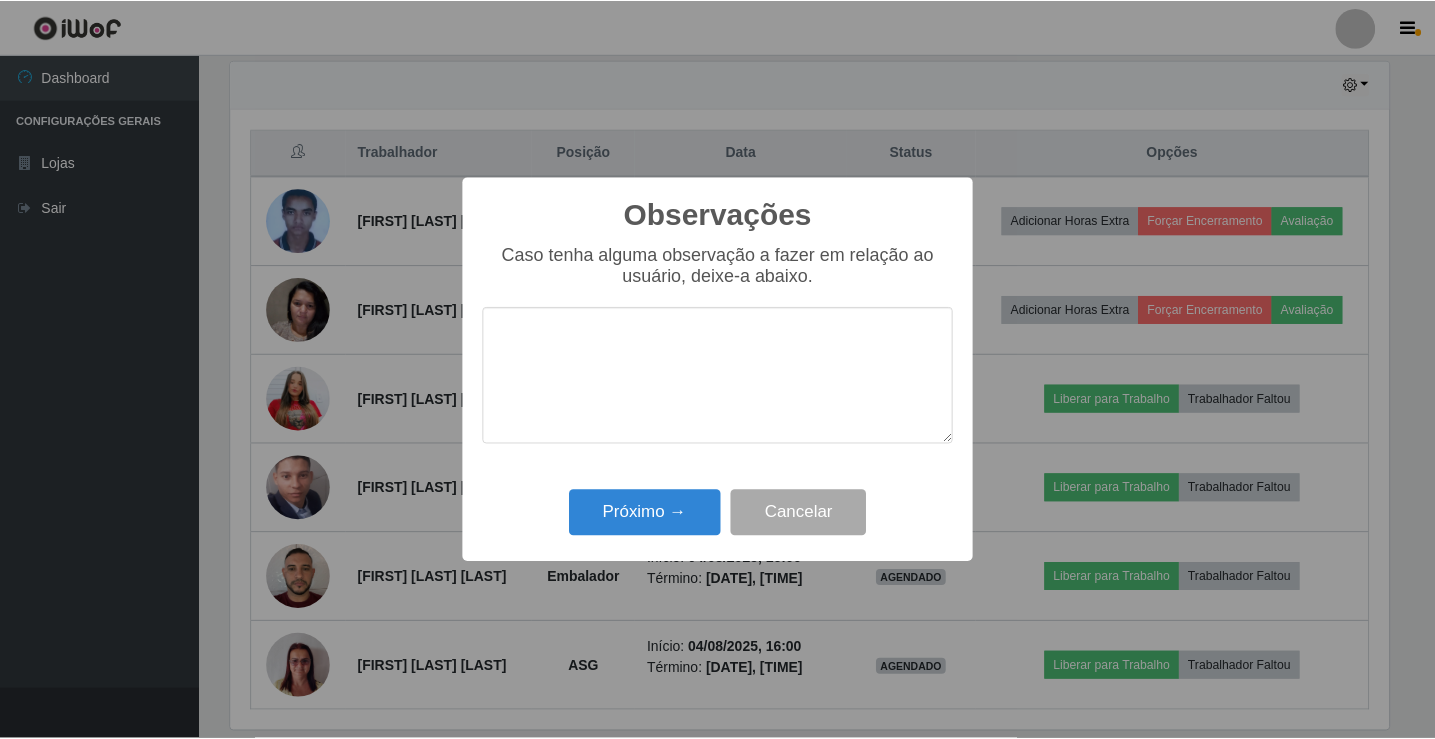 scroll, scrollTop: 999585, scrollLeft: 998837, axis: both 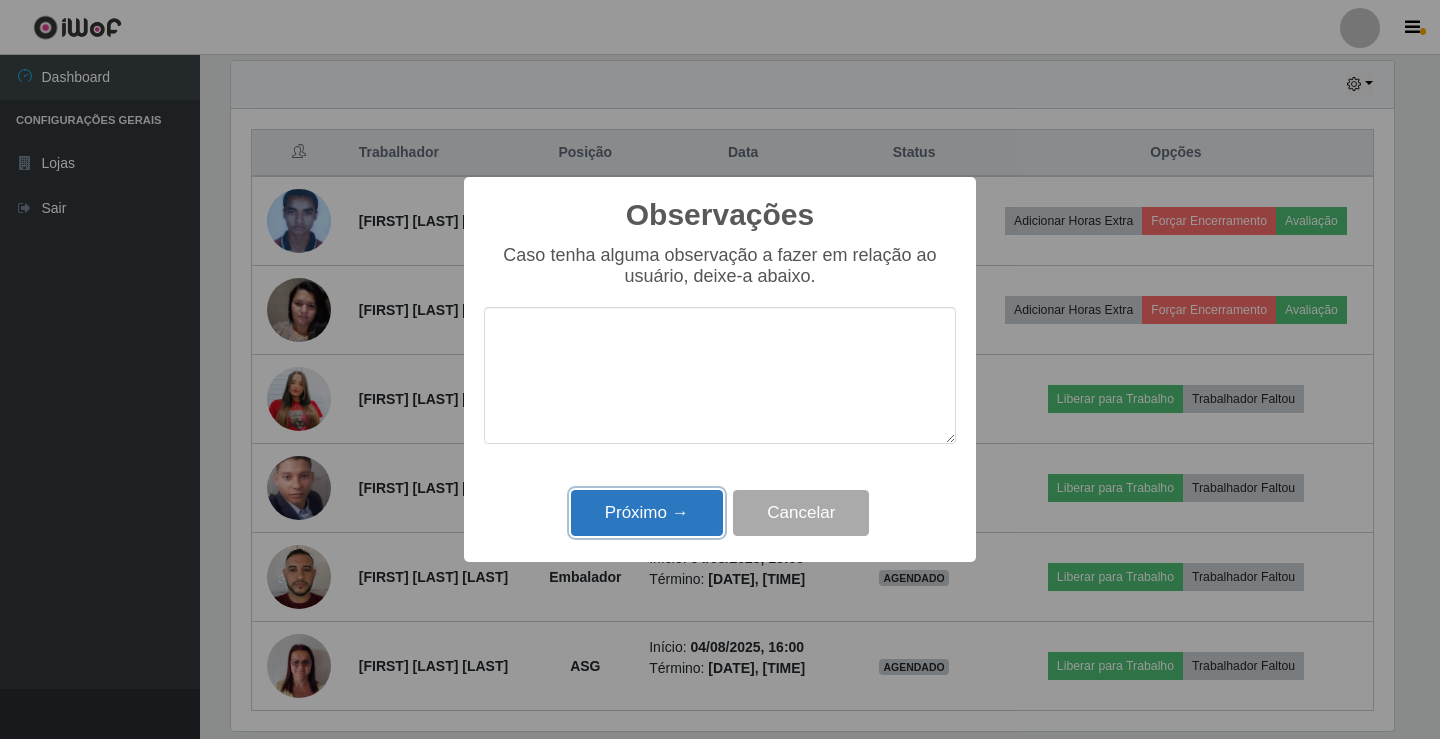 click on "Próximo →" at bounding box center (647, 513) 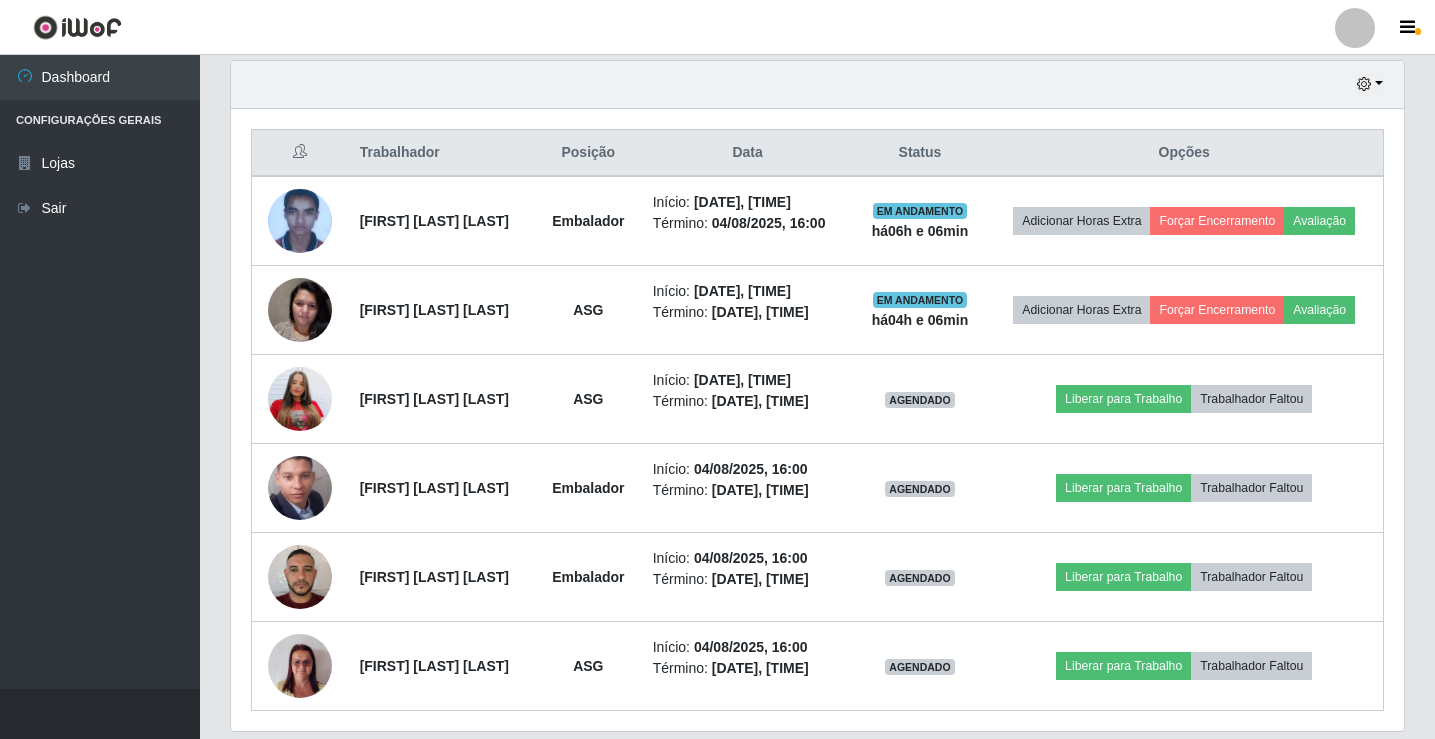 scroll, scrollTop: 999585, scrollLeft: 998827, axis: both 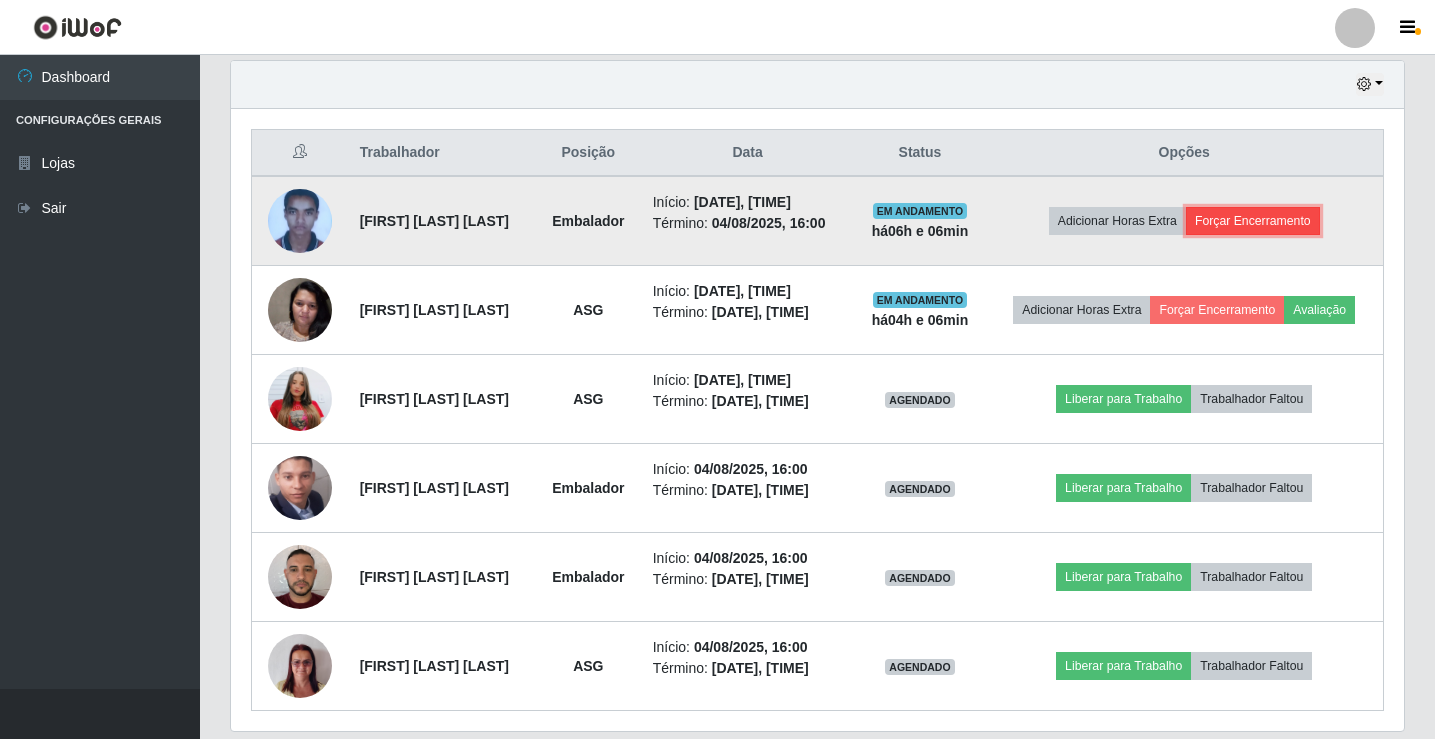 click on "Forçar Encerramento" at bounding box center [1253, 221] 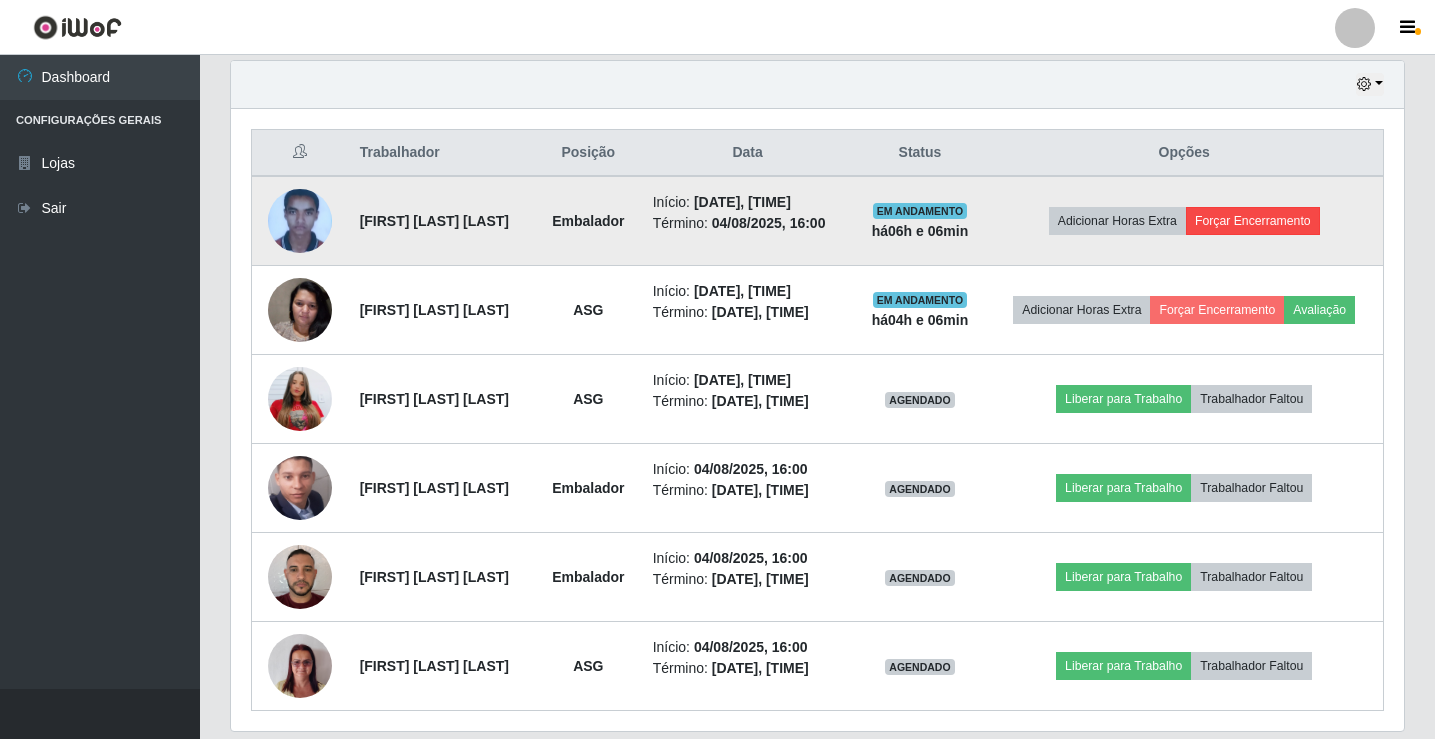 scroll, scrollTop: 999585, scrollLeft: 998837, axis: both 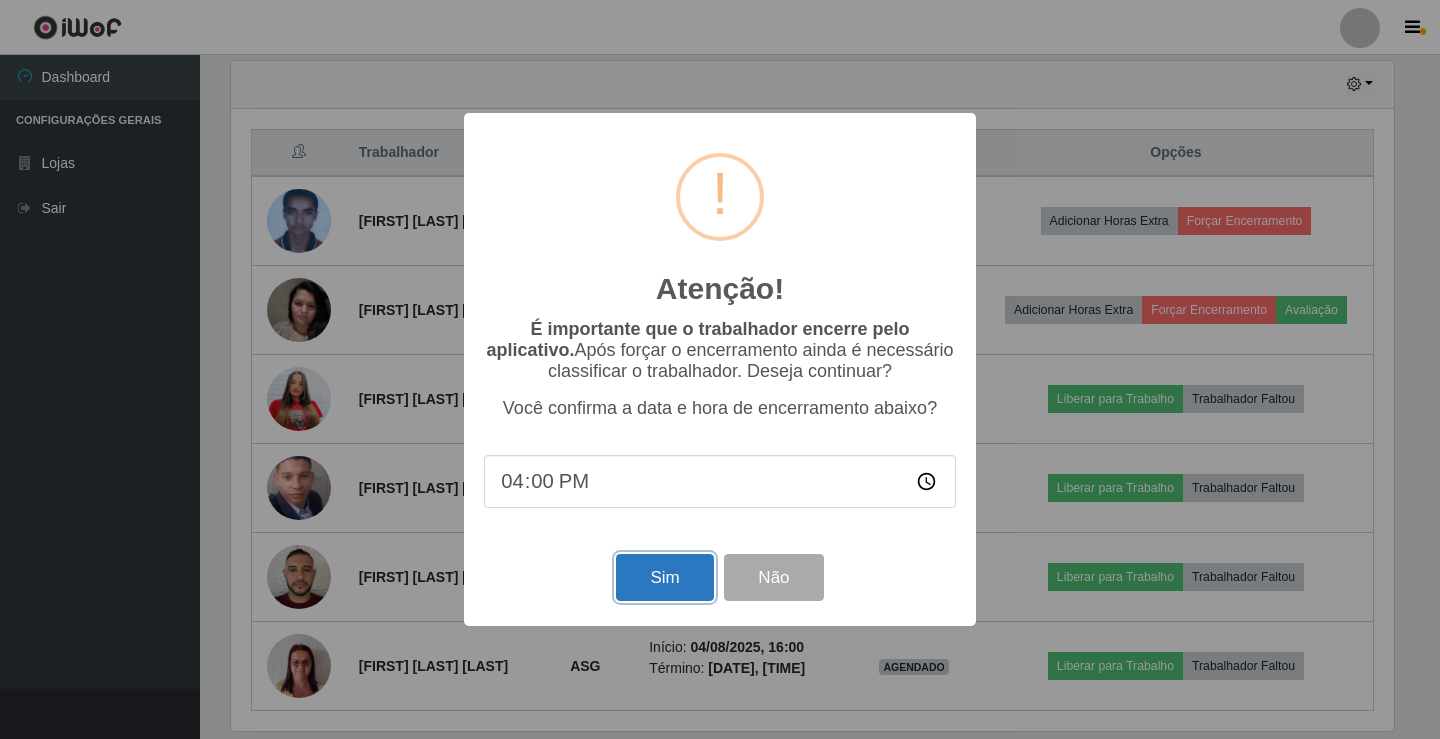 click on "Sim" at bounding box center (664, 577) 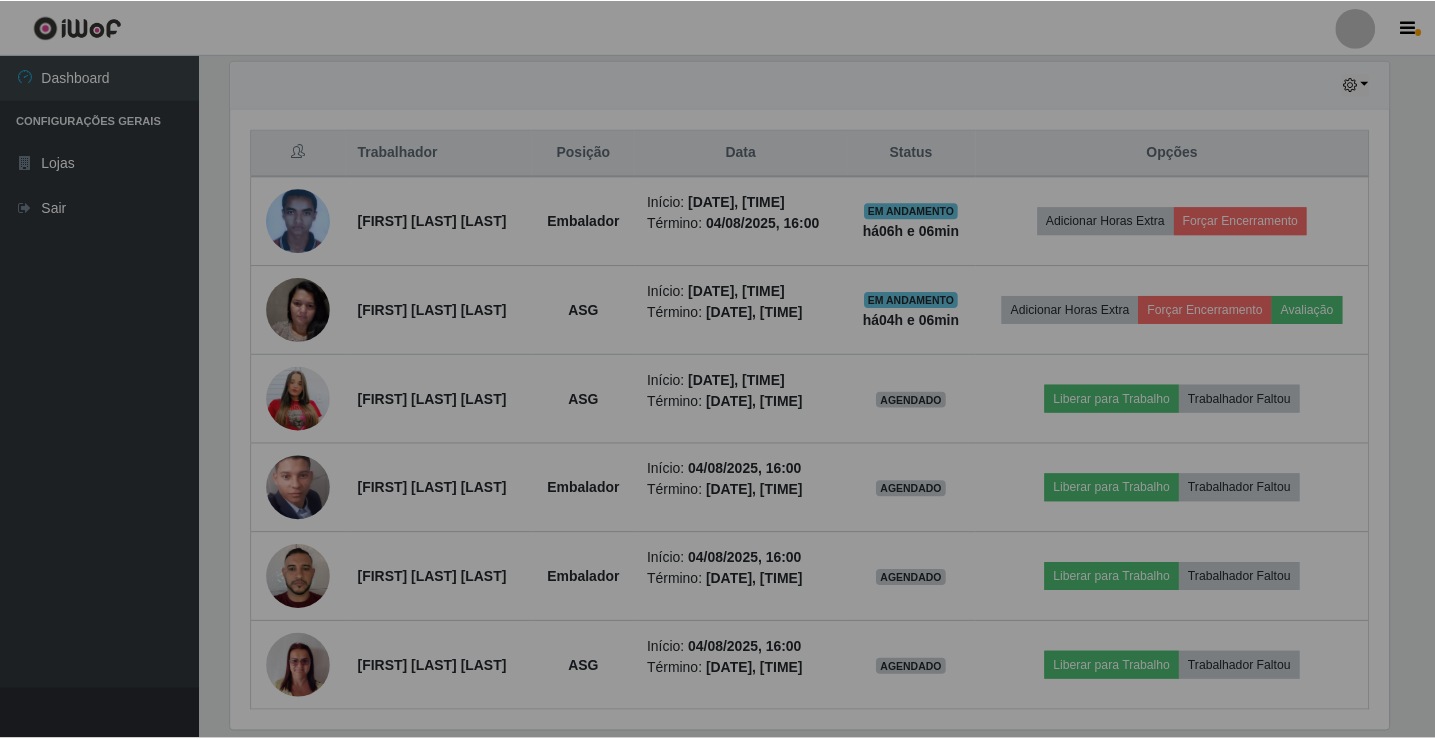 scroll, scrollTop: 999585, scrollLeft: 998827, axis: both 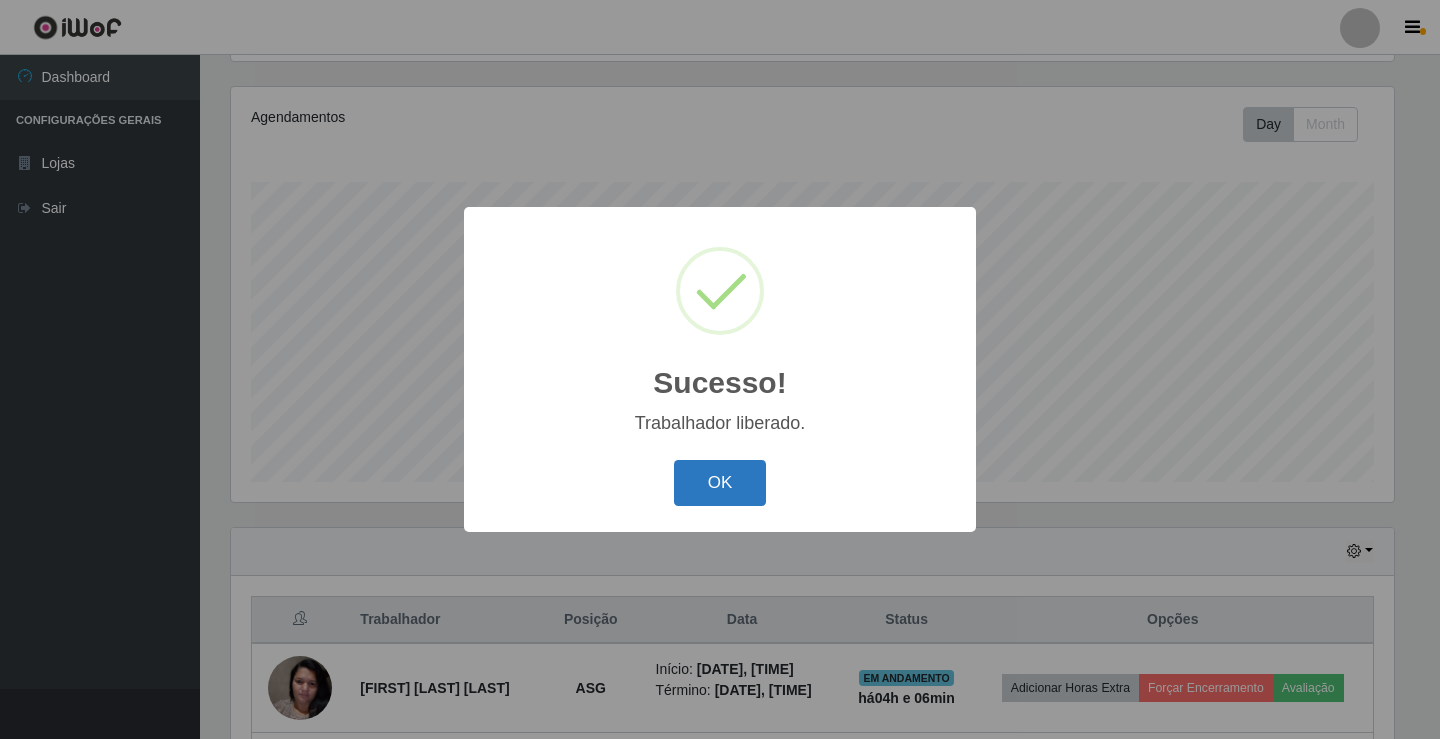 click on "OK" at bounding box center (720, 483) 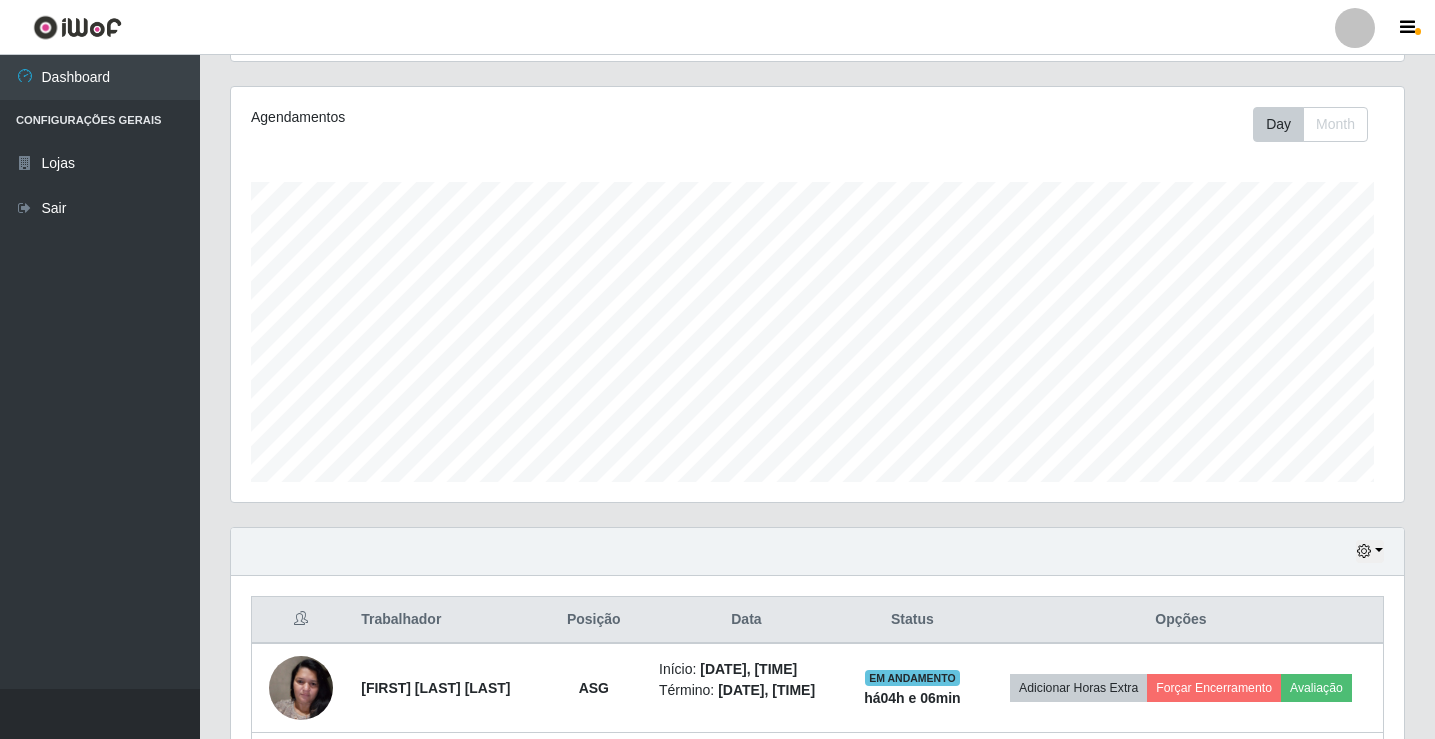 scroll, scrollTop: 435, scrollLeft: 0, axis: vertical 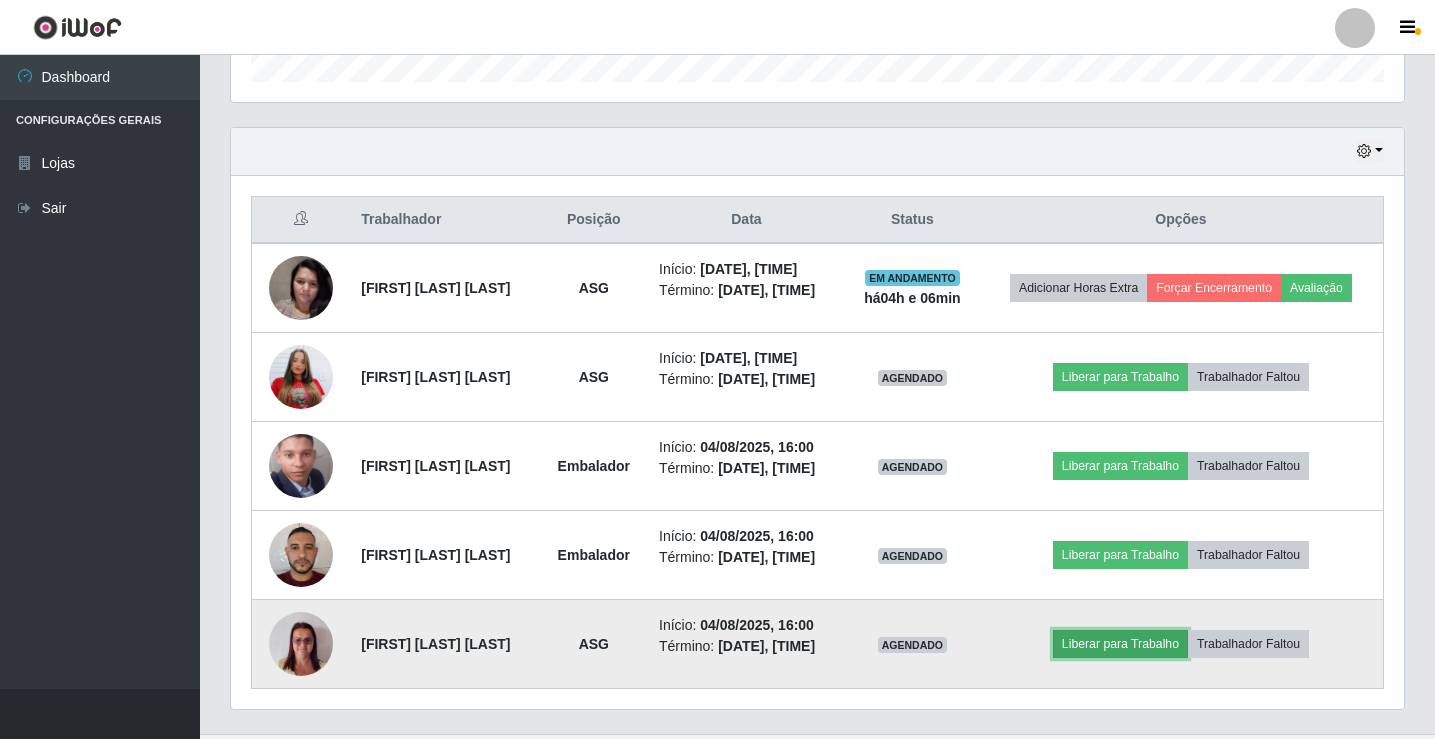 click on "Liberar para Trabalho" at bounding box center [1120, 644] 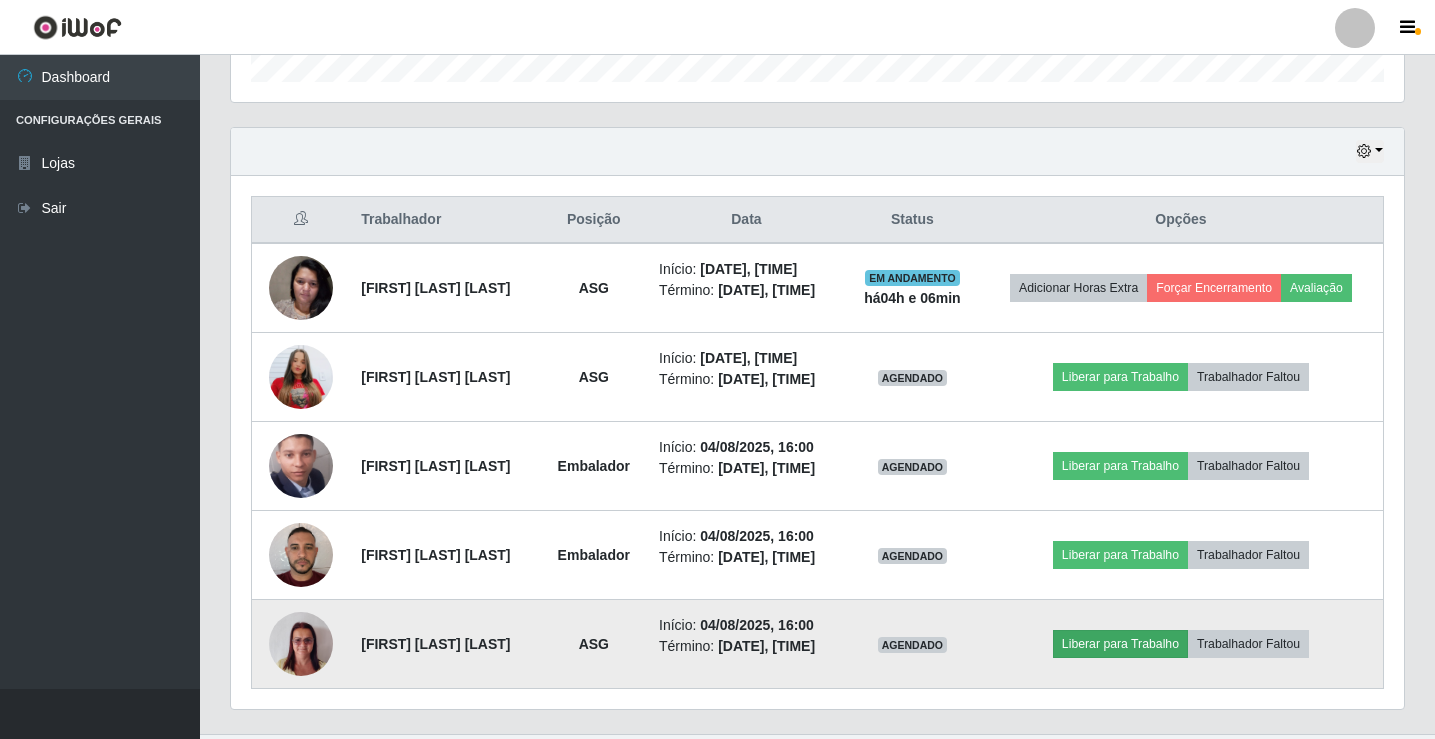 scroll, scrollTop: 999585, scrollLeft: 998837, axis: both 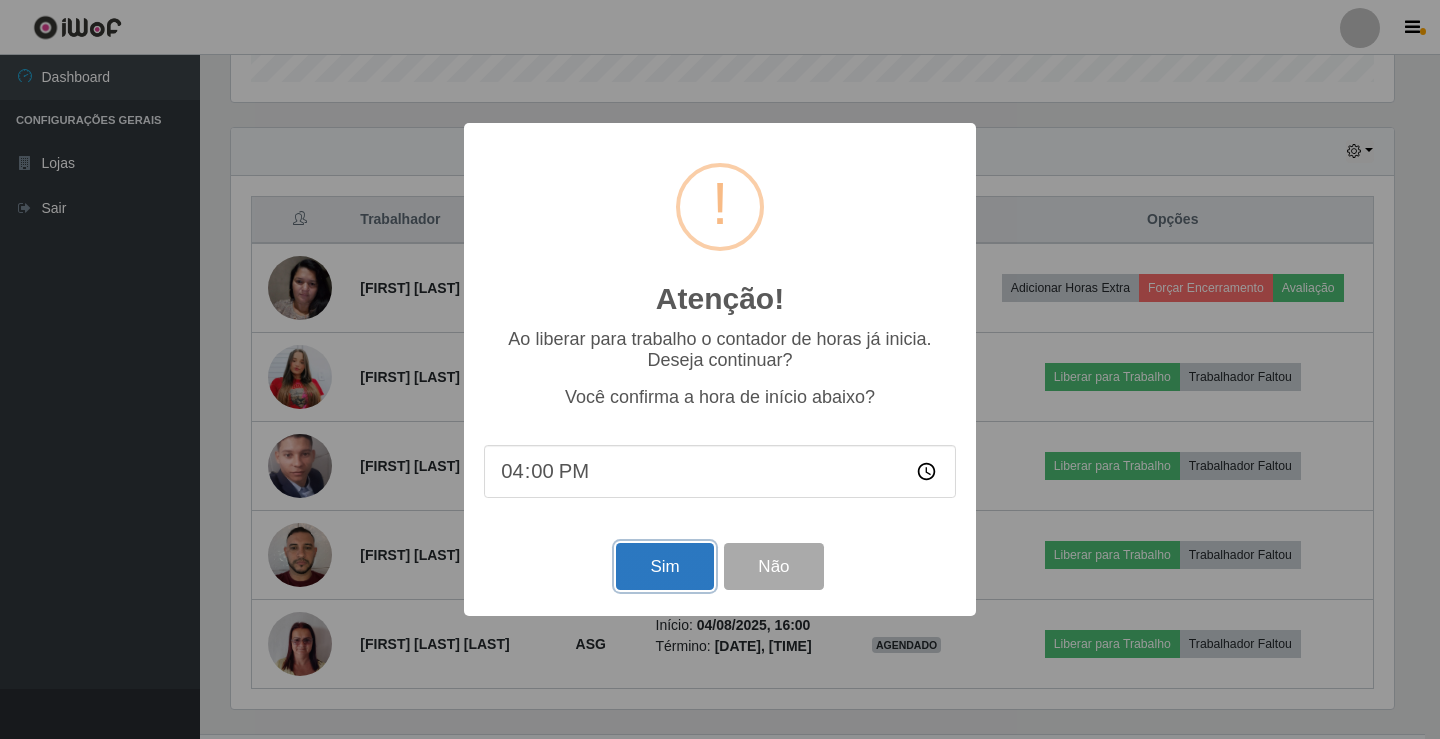 click on "Sim" at bounding box center [664, 566] 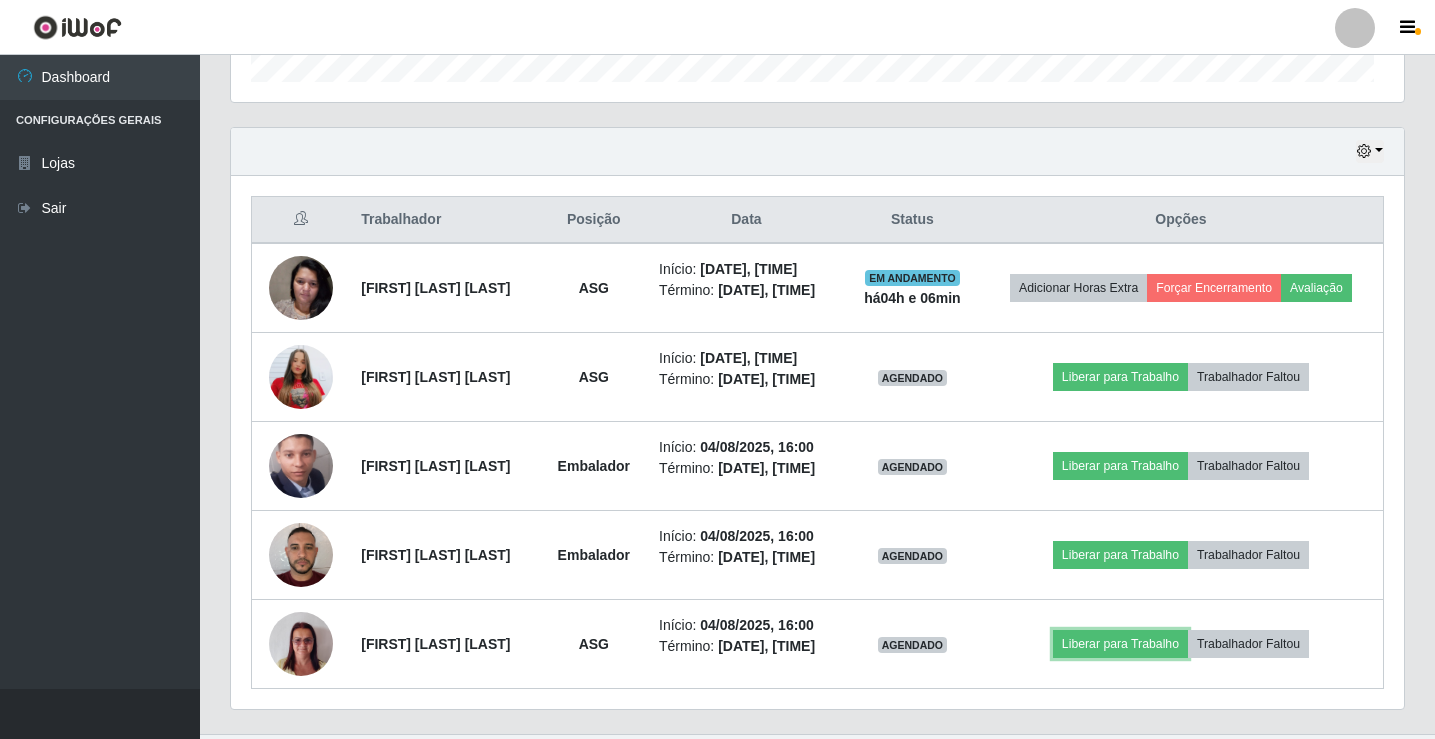 scroll, scrollTop: 999585, scrollLeft: 998827, axis: both 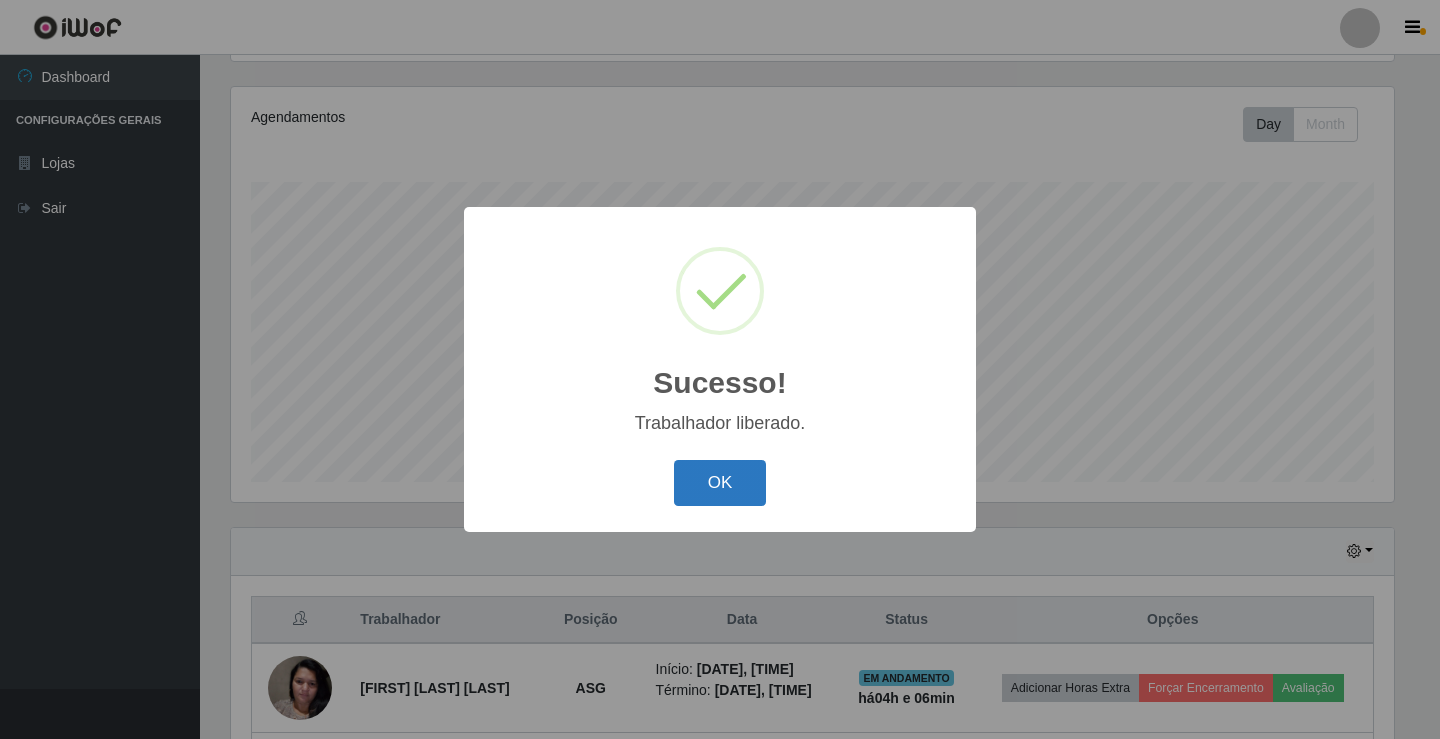 click on "OK" at bounding box center [720, 483] 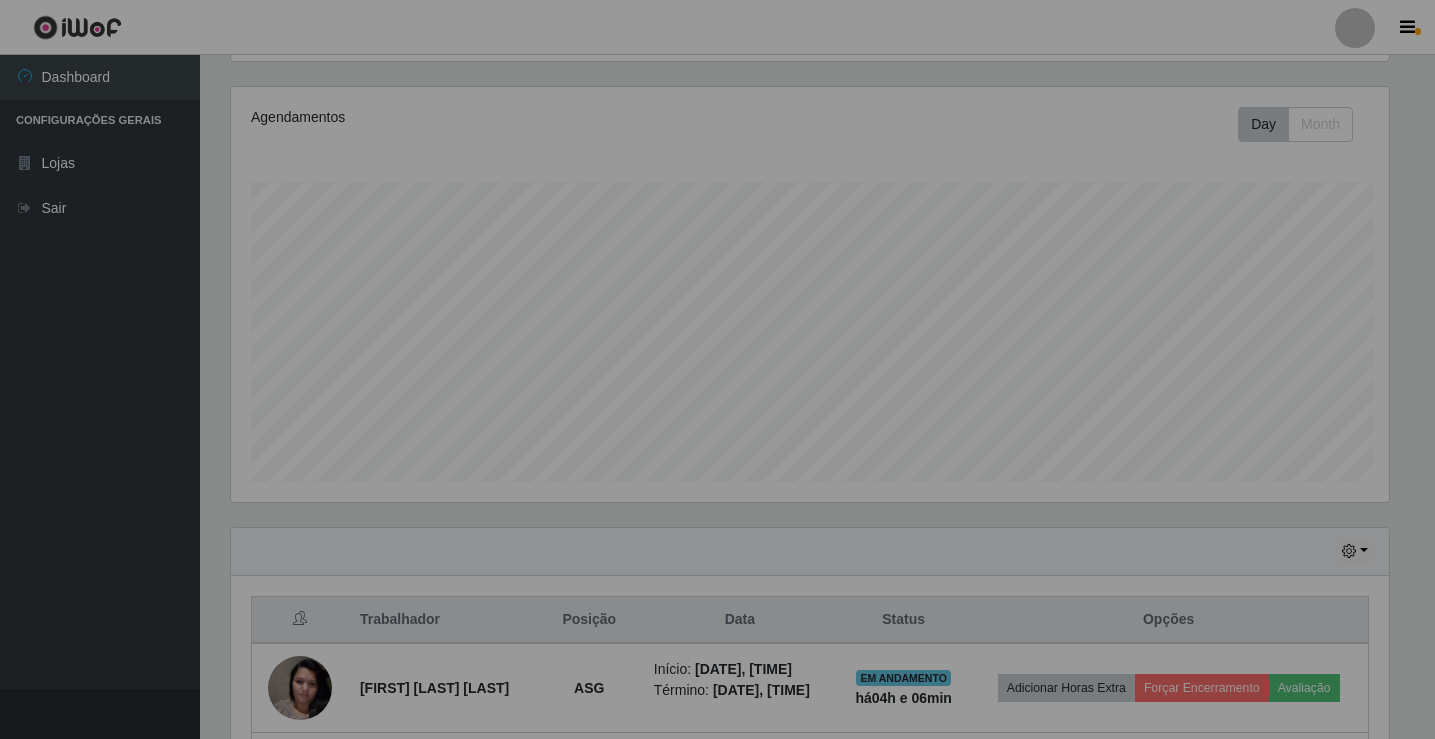 scroll, scrollTop: 999585, scrollLeft: 998827, axis: both 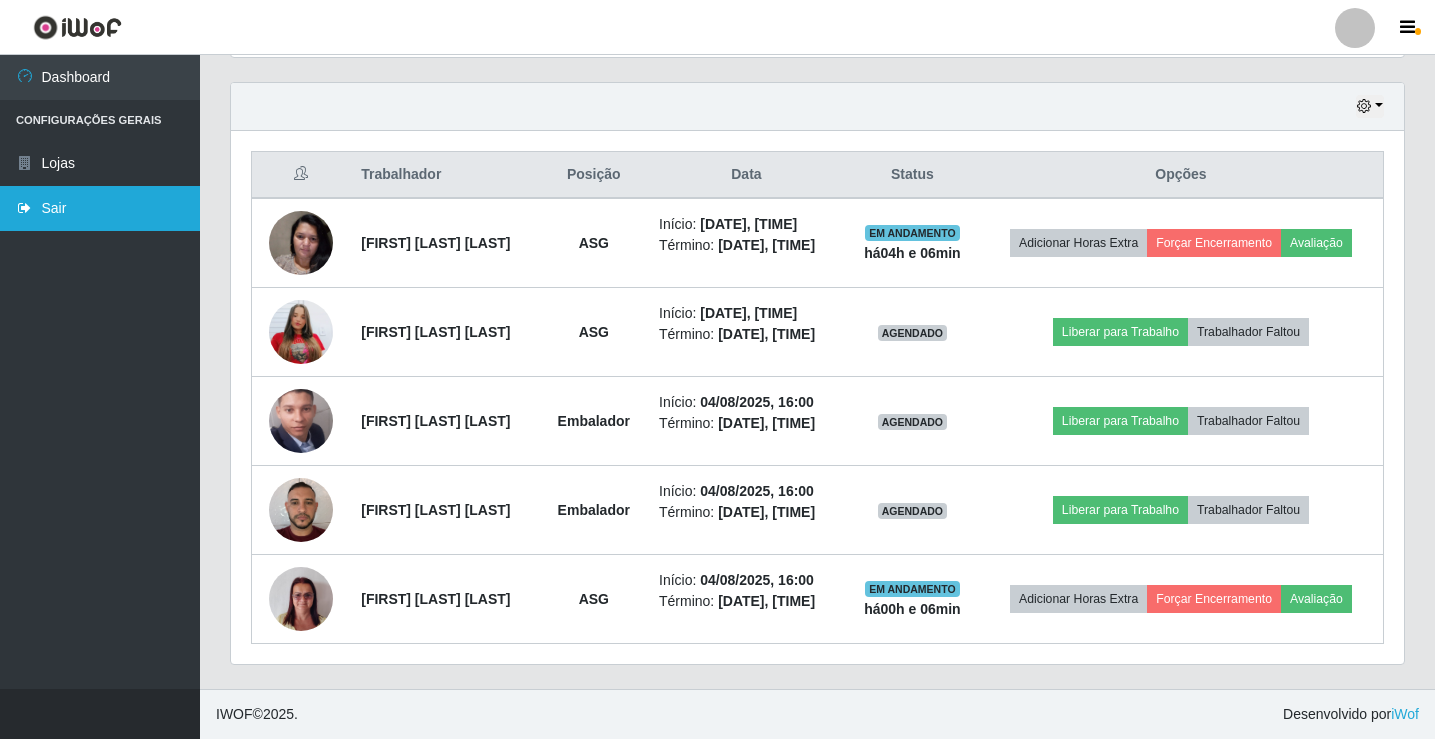 click on "Sair" at bounding box center (100, 208) 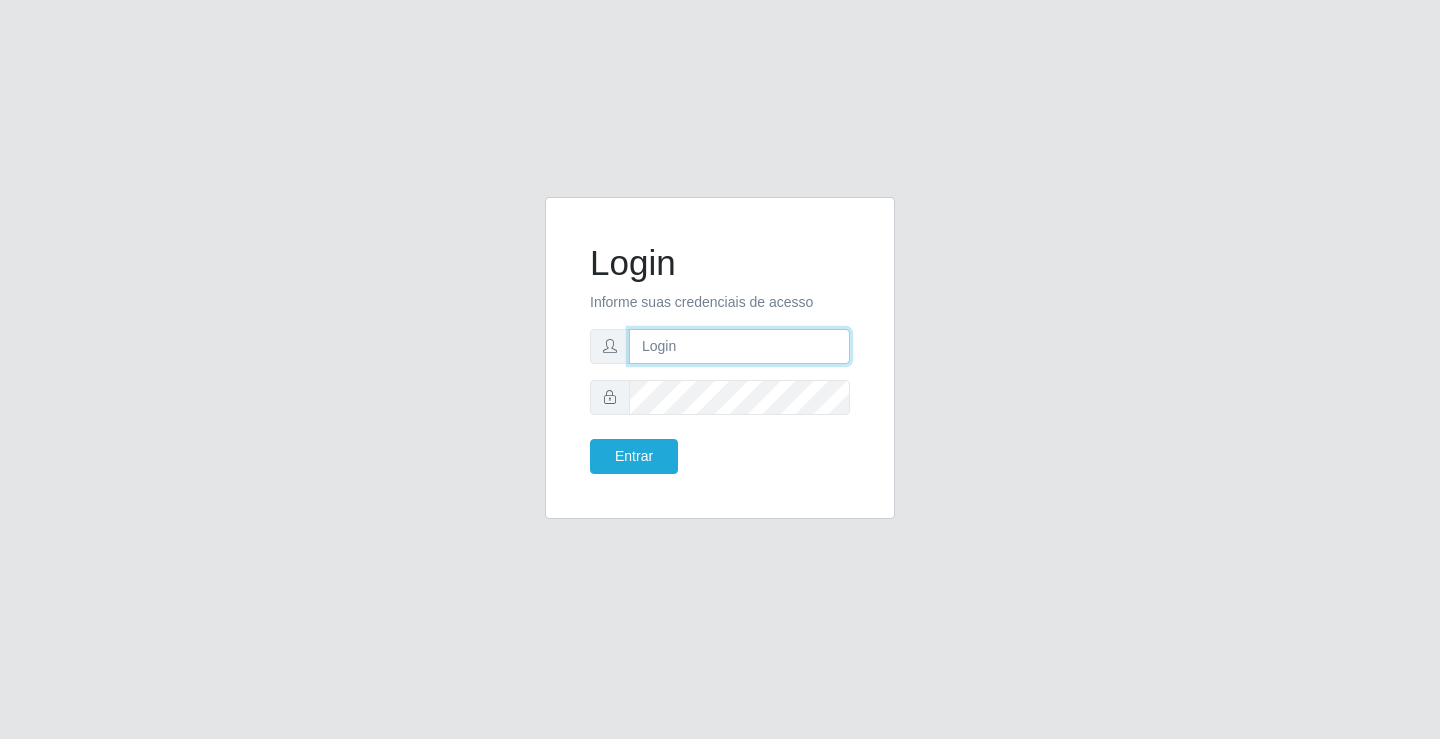 click at bounding box center (739, 346) 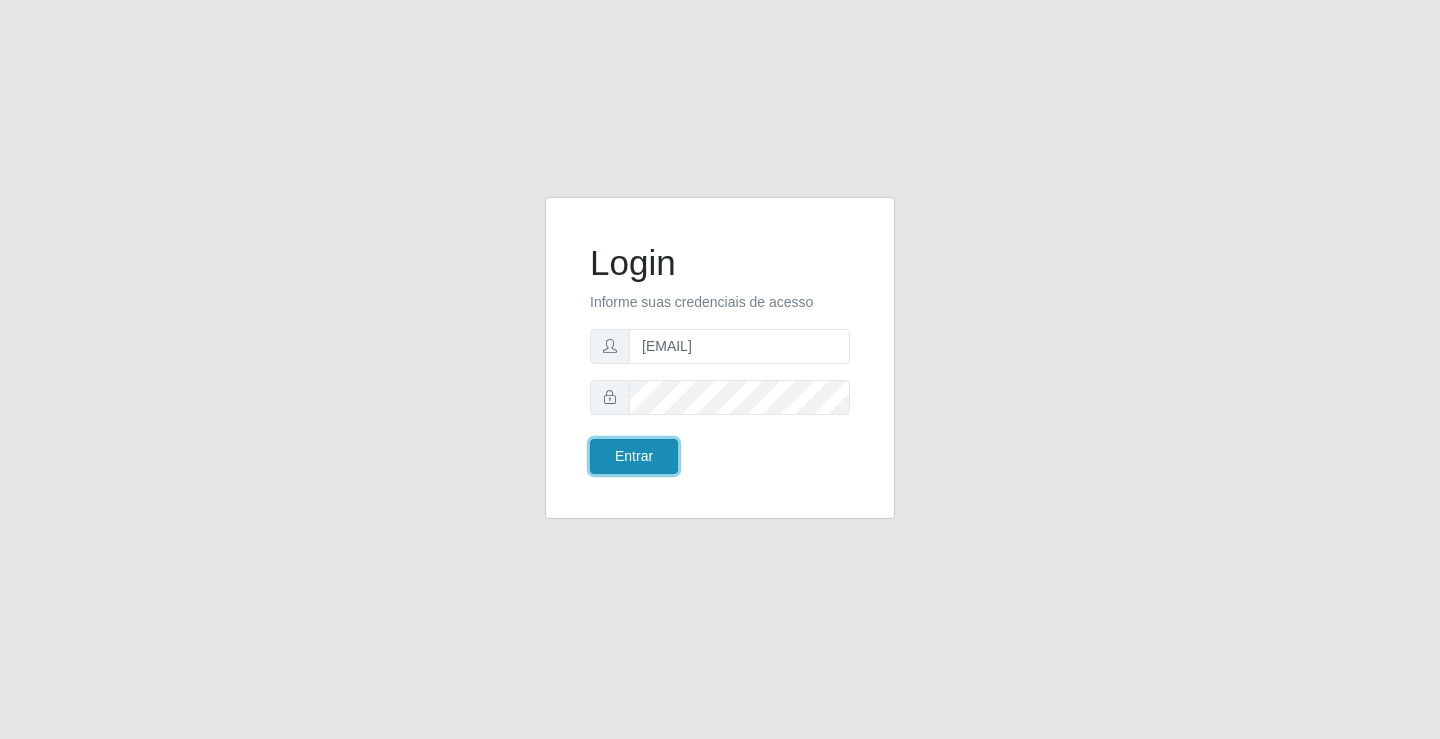 click on "Entrar" at bounding box center (634, 456) 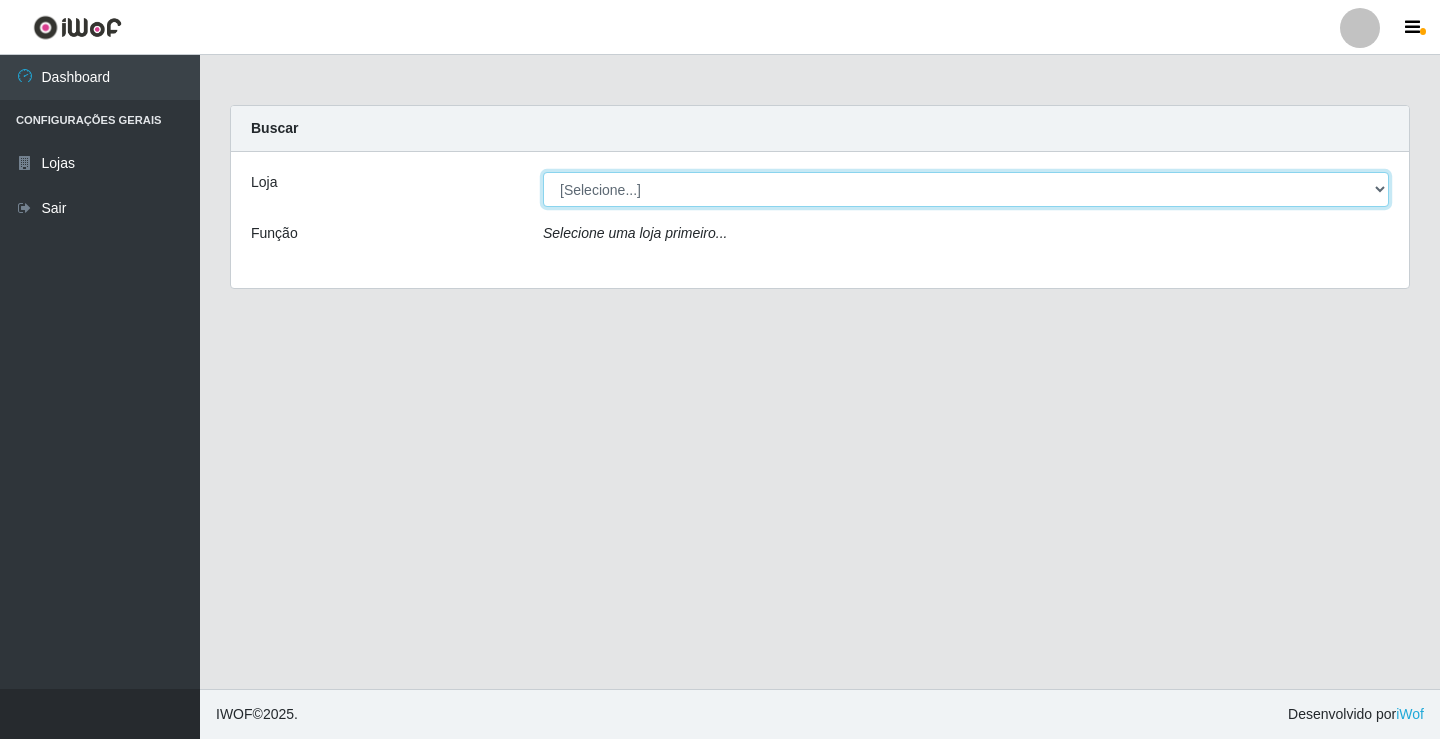 click on "[Selecione...] Ideal - Conceição" at bounding box center [966, 189] 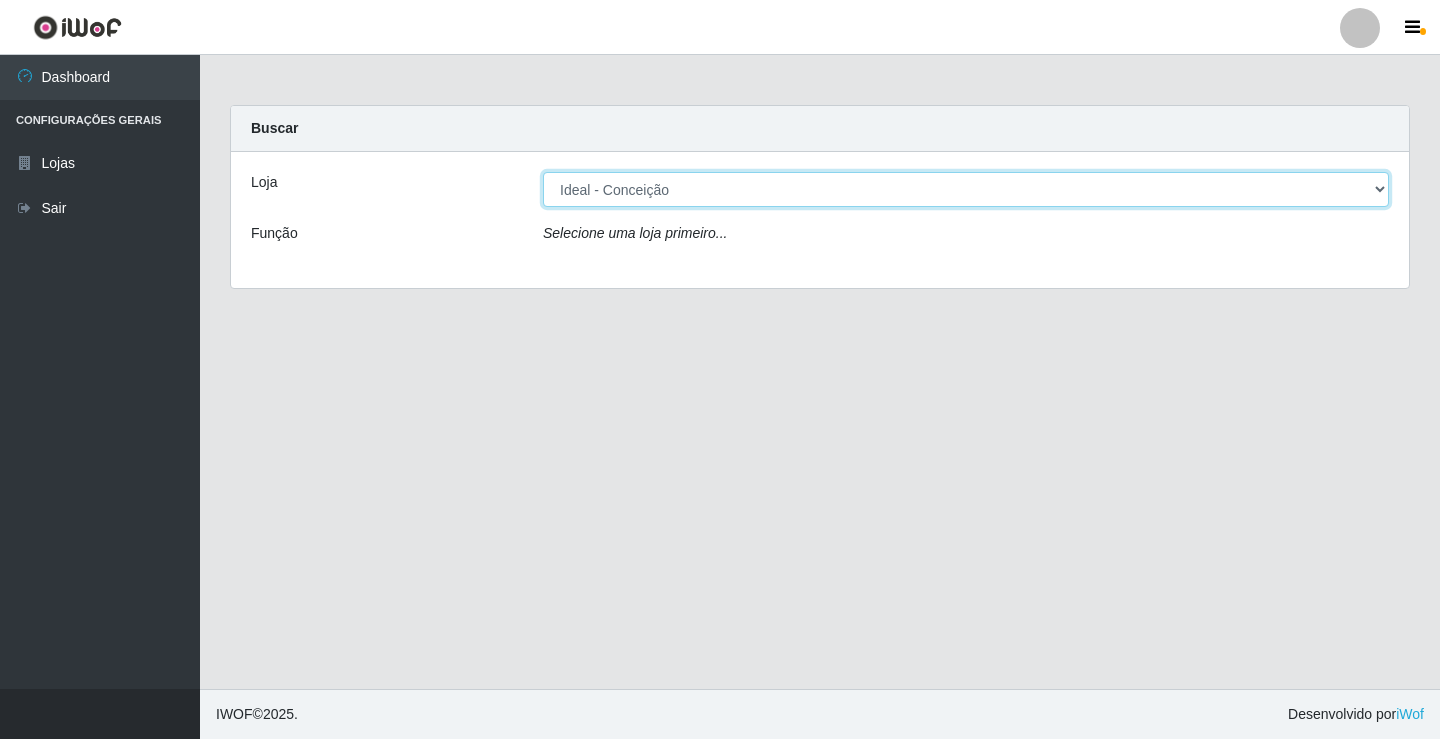 click on "[Selecione...] Ideal - Conceição" at bounding box center [966, 189] 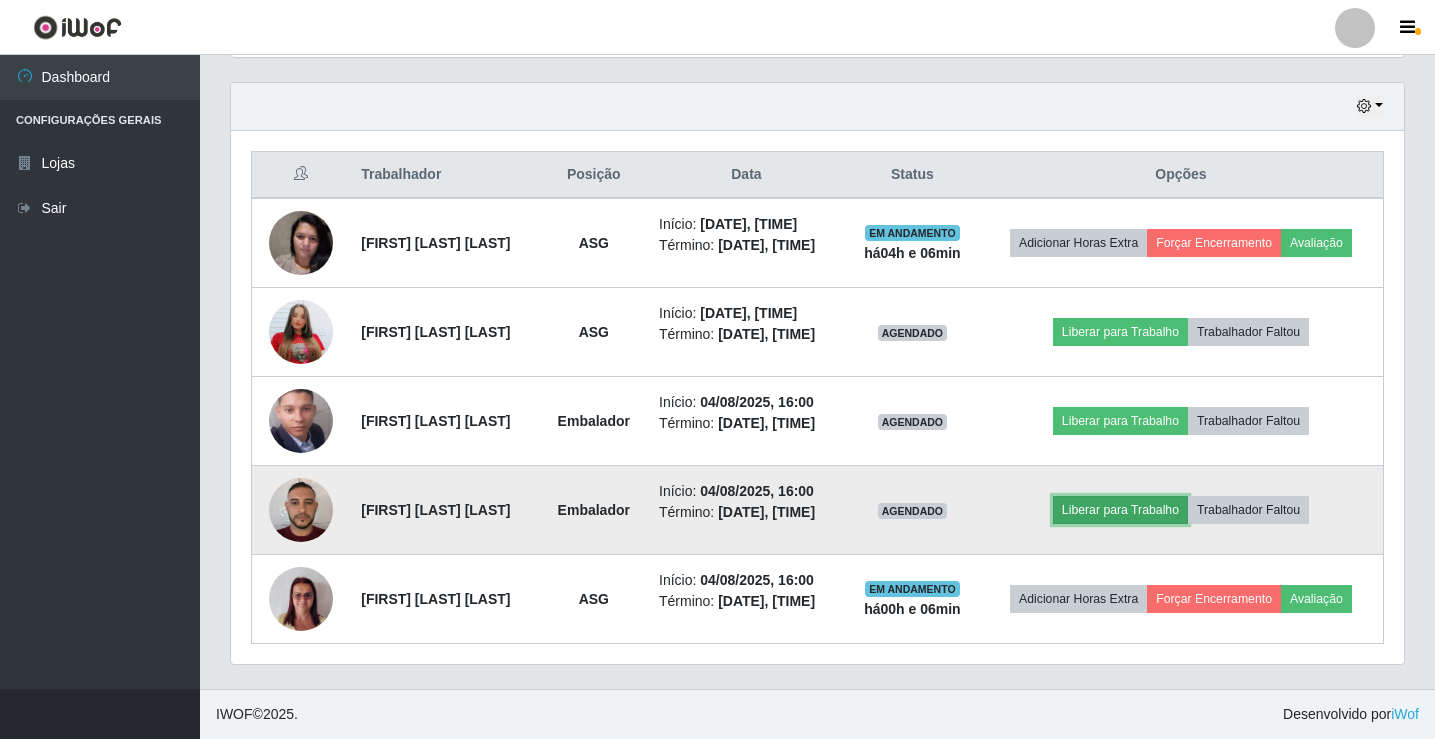 click on "Liberar para Trabalho" at bounding box center [1120, 510] 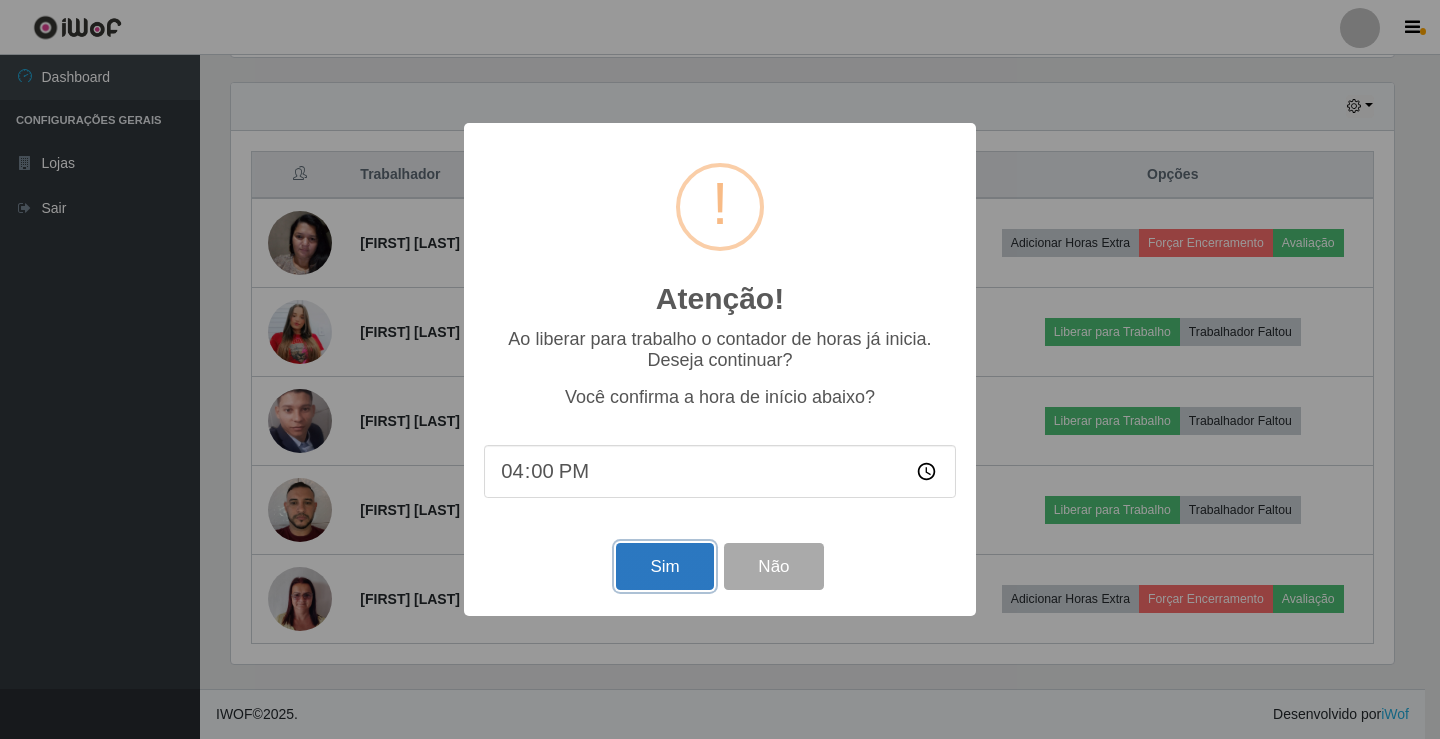 click on "Sim" at bounding box center [664, 566] 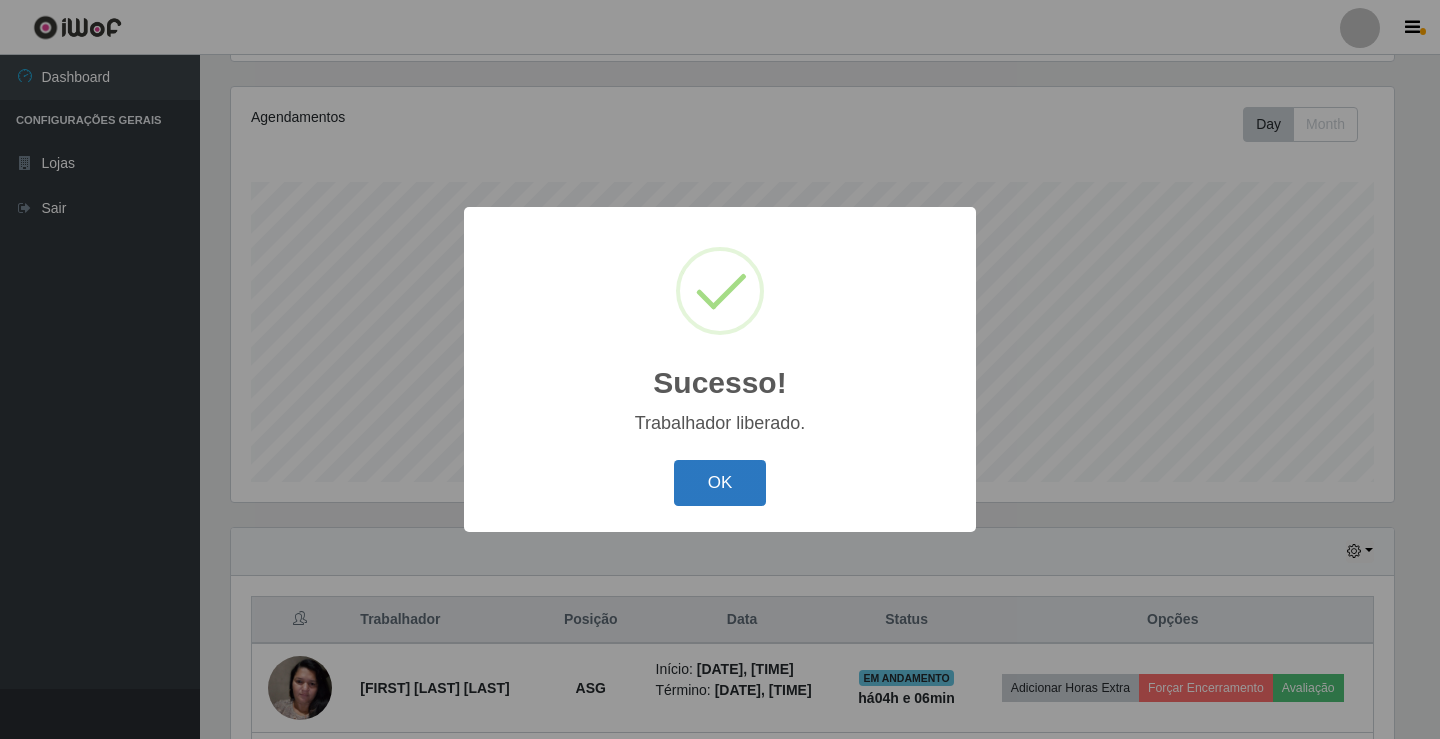 click on "OK" at bounding box center [720, 483] 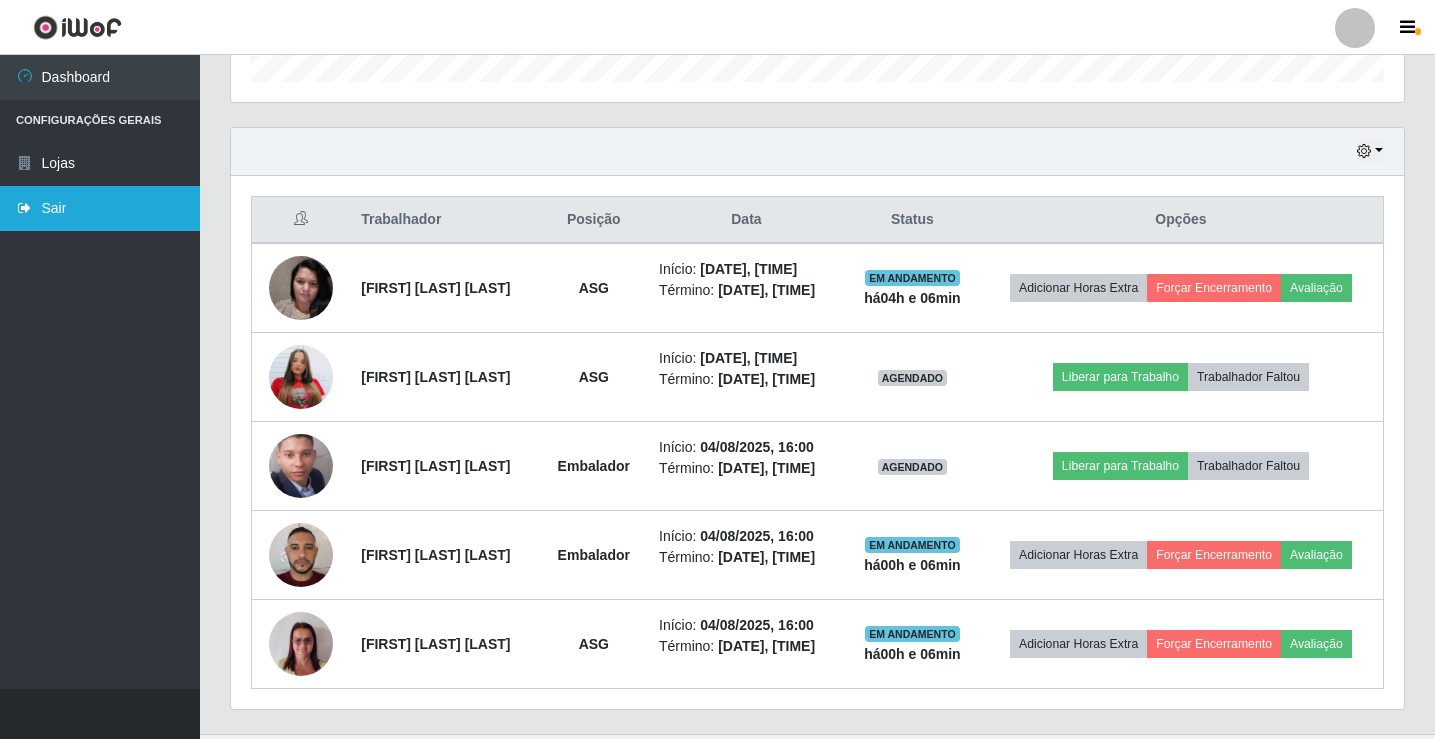 click on "Sair" at bounding box center [100, 208] 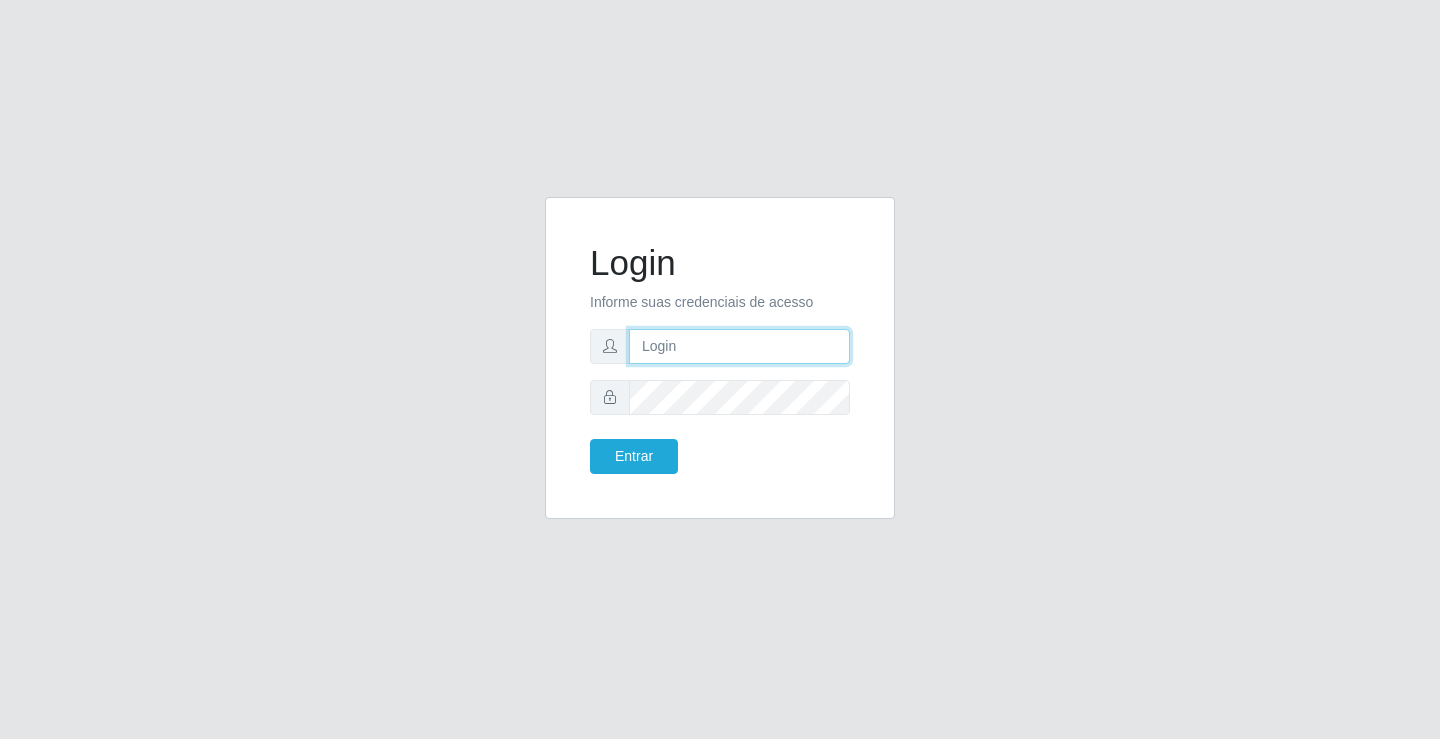 click at bounding box center (739, 346) 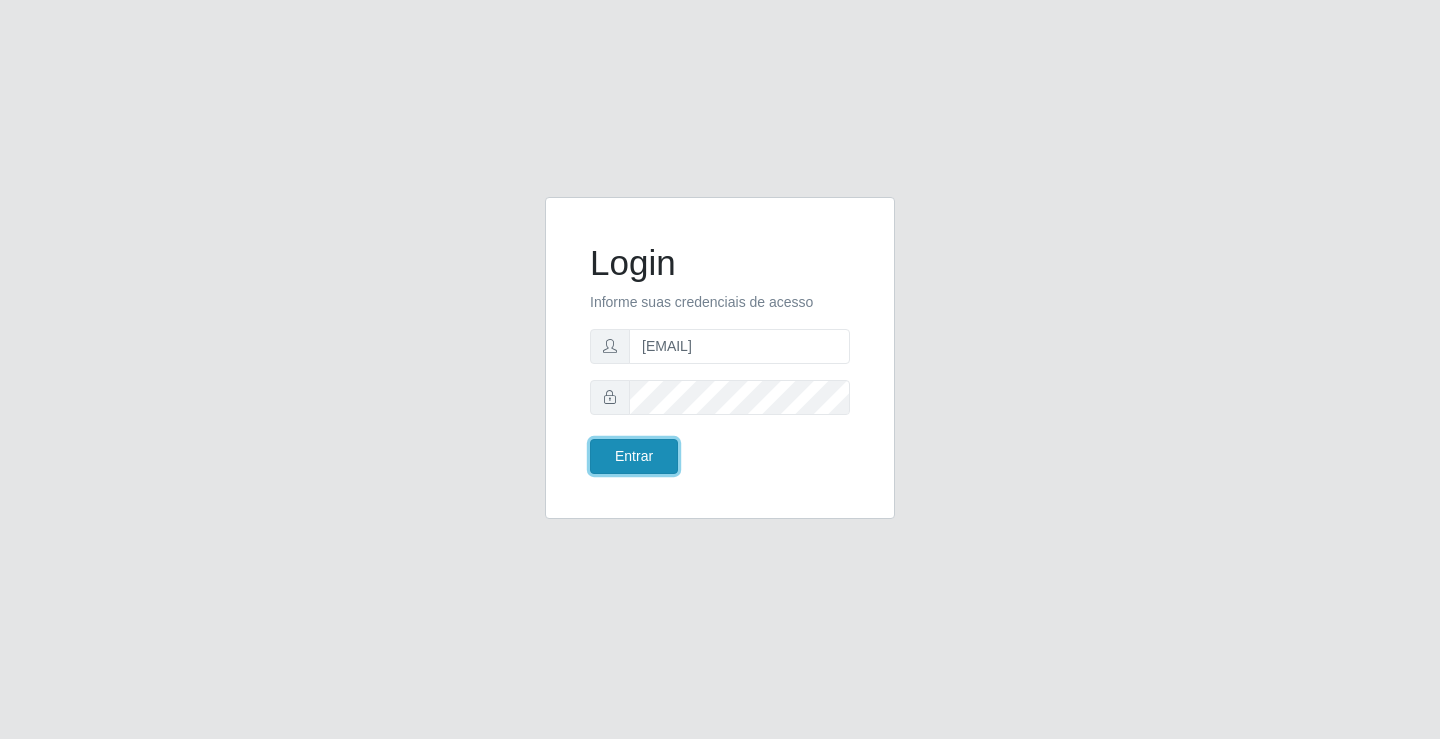 click on "Entrar" at bounding box center (634, 456) 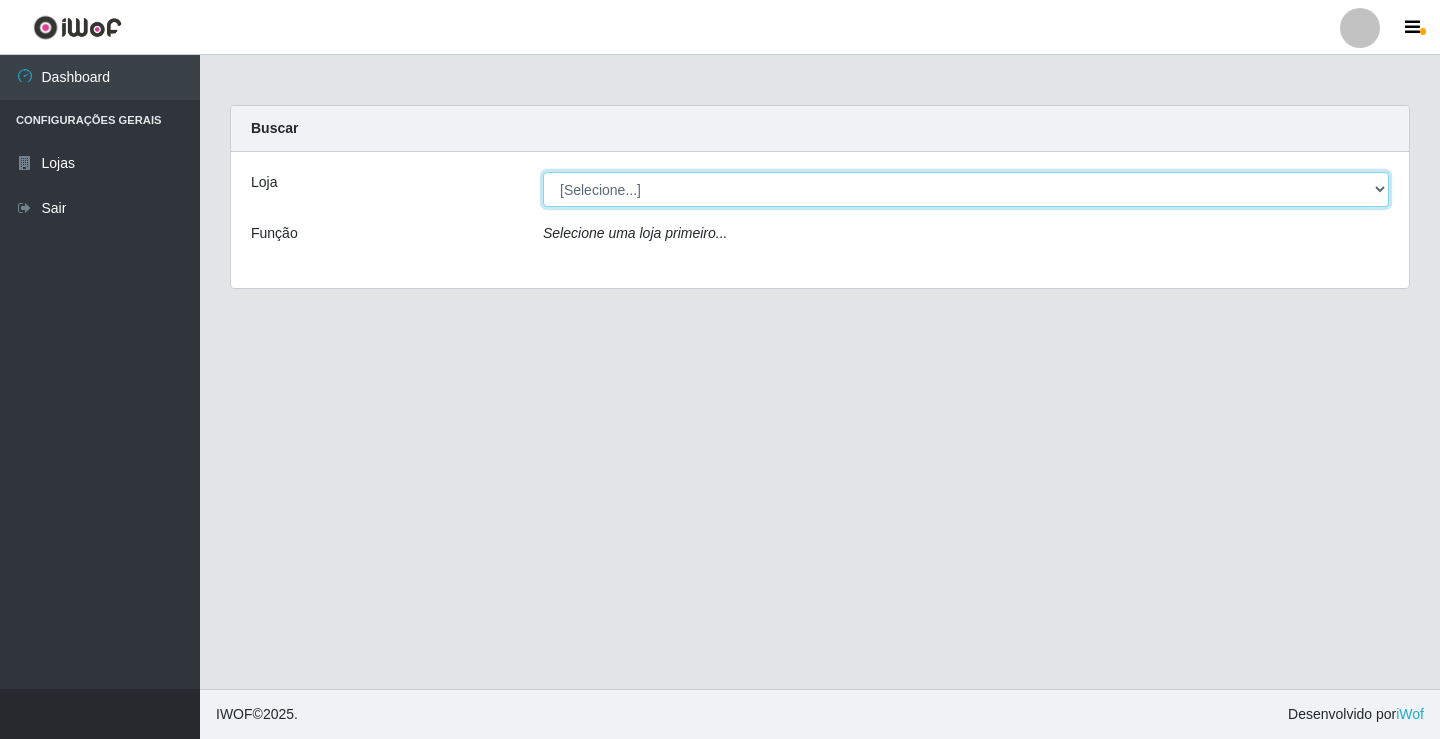 click on "[Selecione...] Ideal - Conceição" at bounding box center [966, 189] 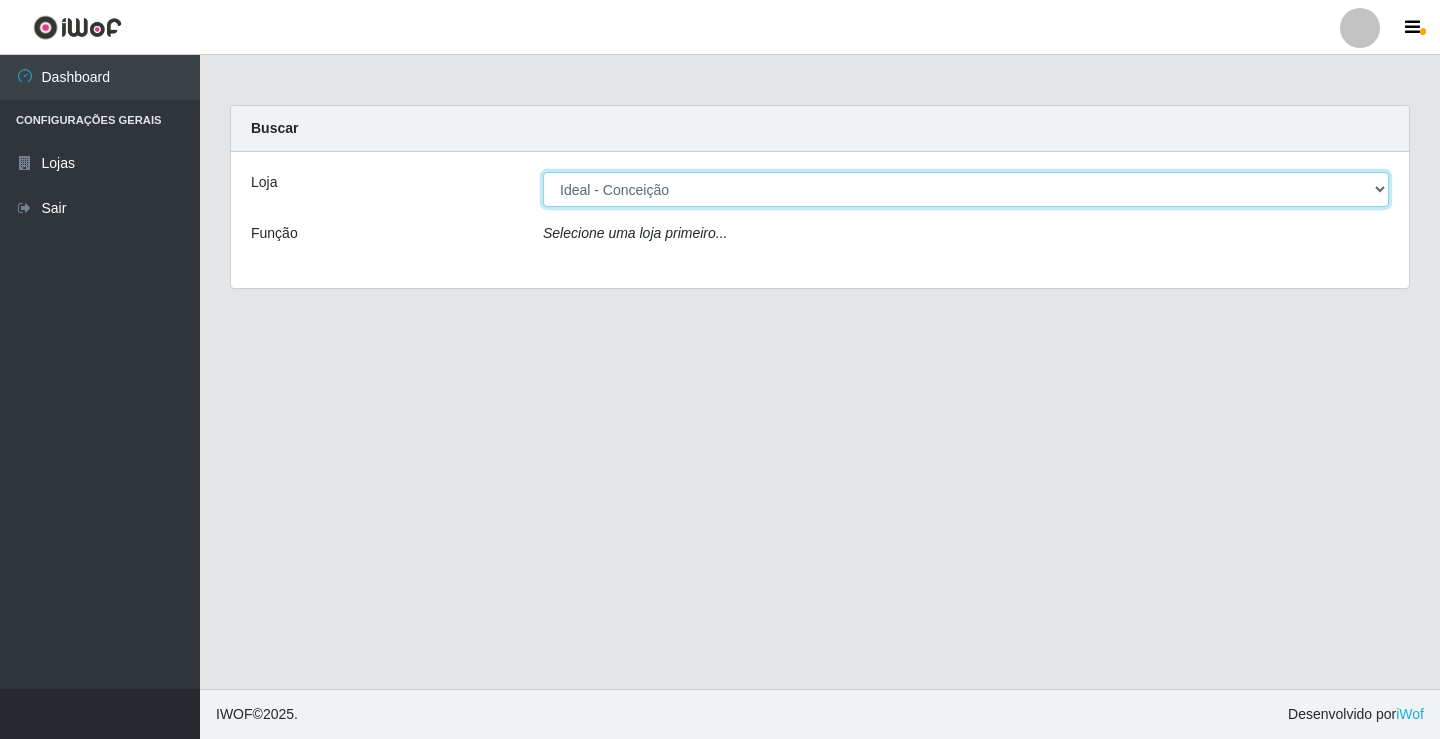 click on "[Selecione...] Ideal - Conceição" at bounding box center (966, 189) 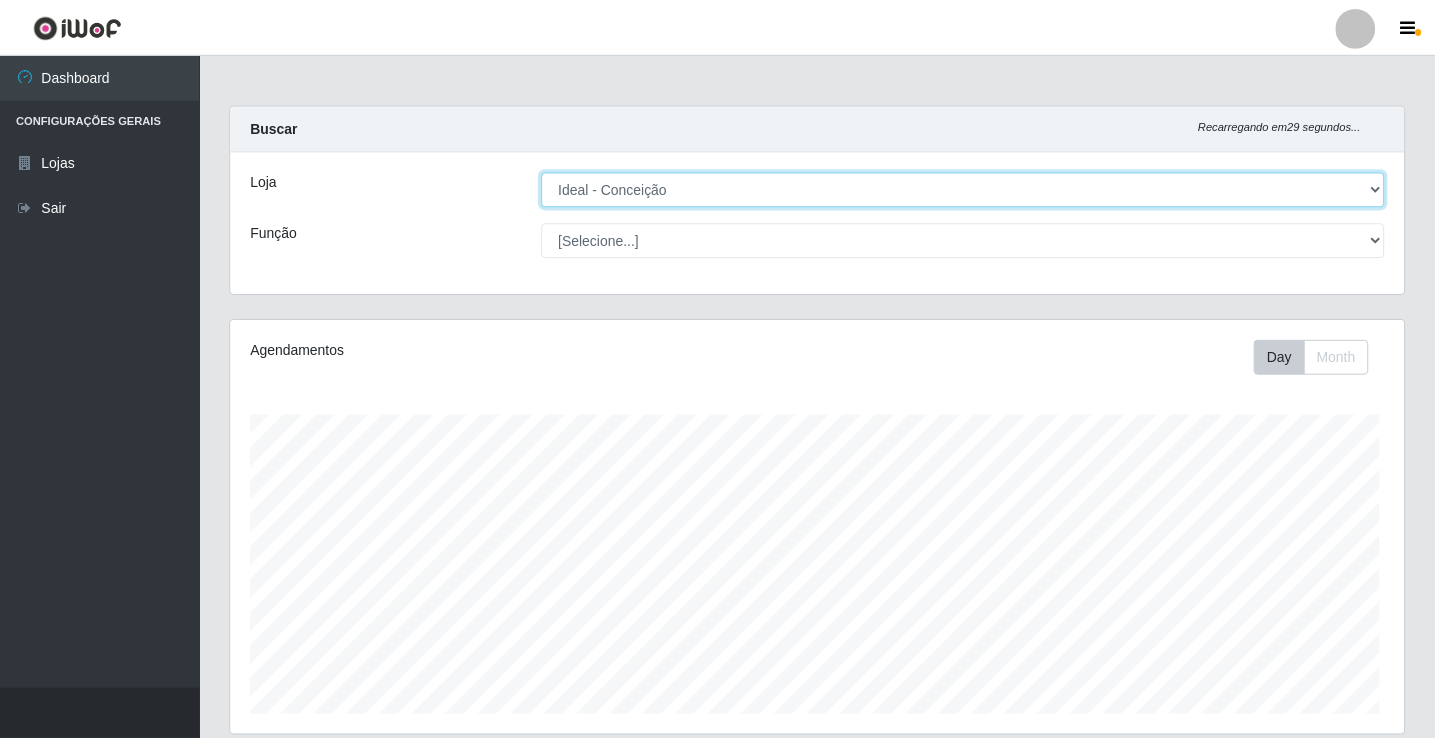 scroll, scrollTop: 39, scrollLeft: 0, axis: vertical 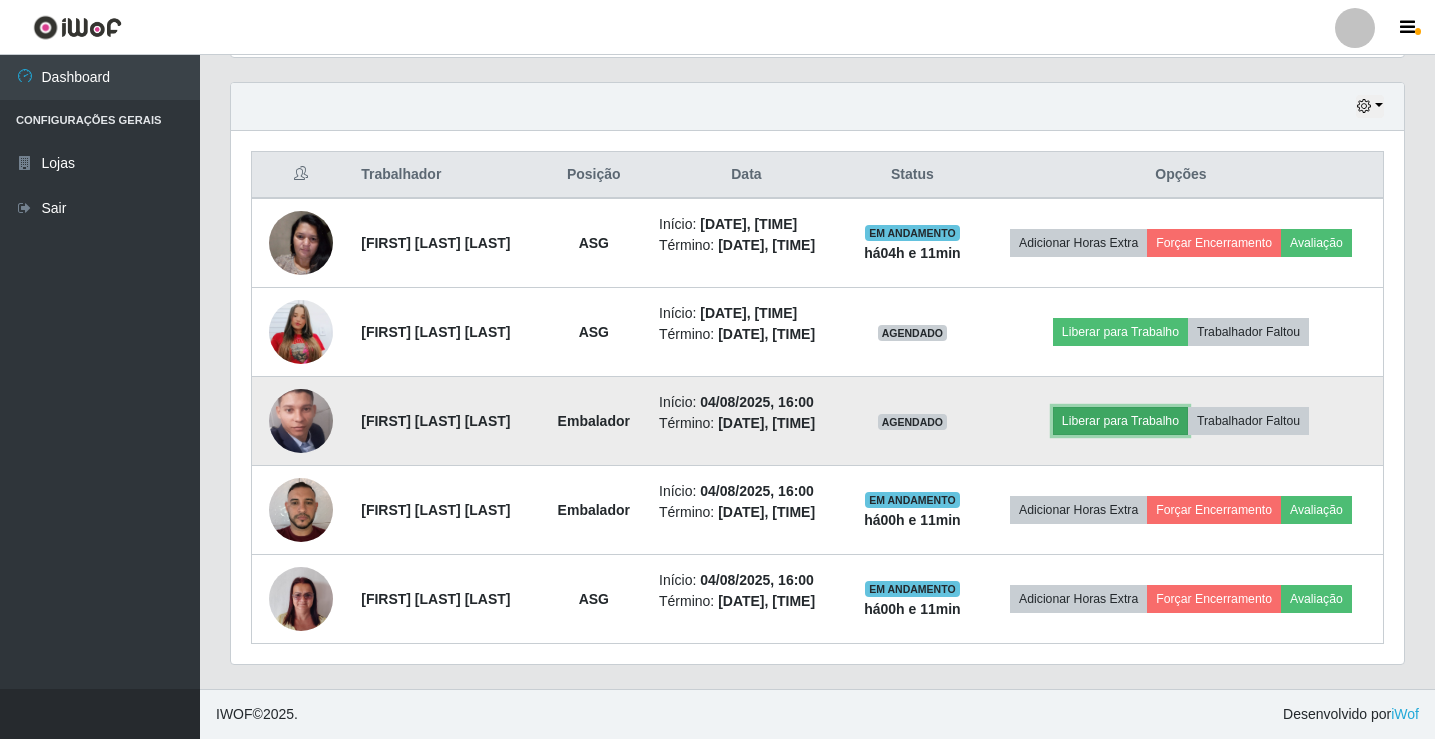 click on "Liberar para Trabalho" at bounding box center [1120, 421] 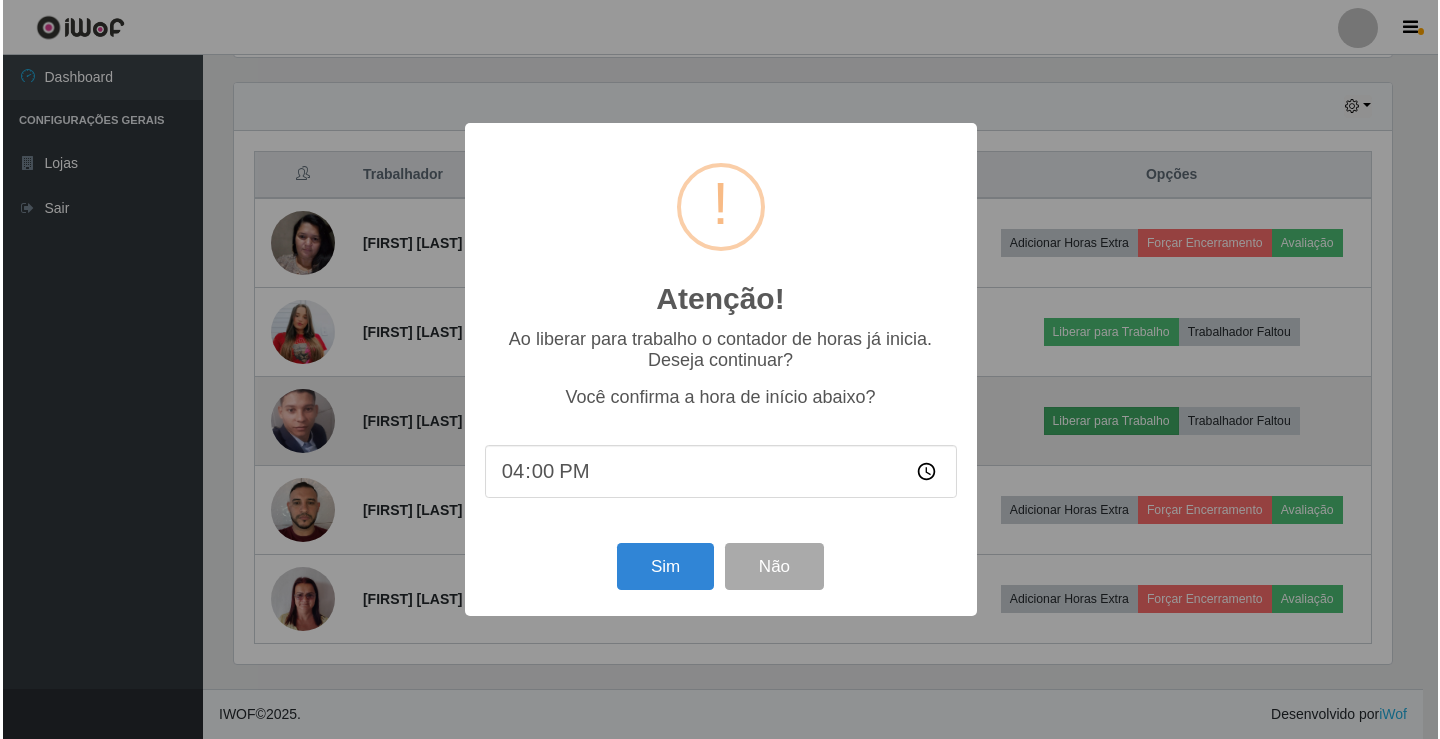 scroll, scrollTop: 999585, scrollLeft: 998837, axis: both 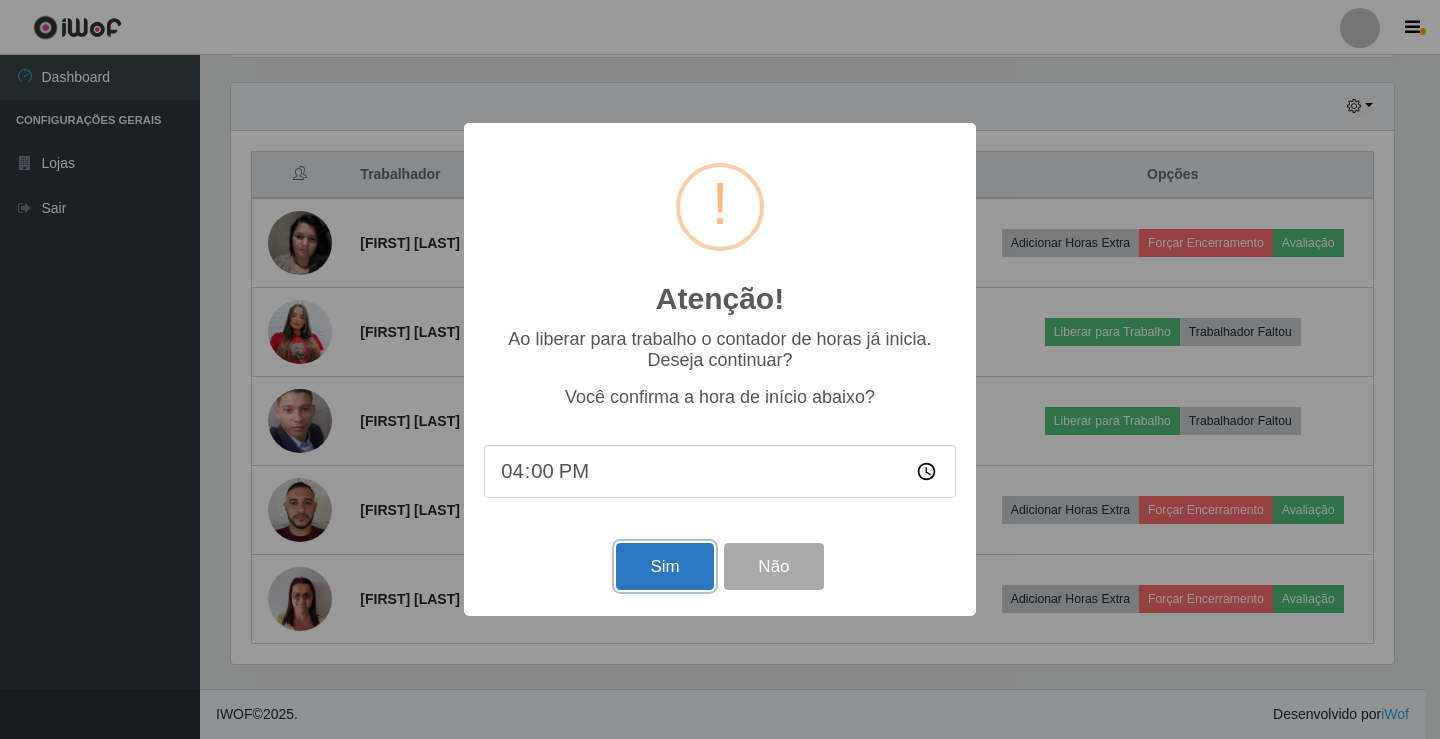 click on "Sim" at bounding box center (664, 566) 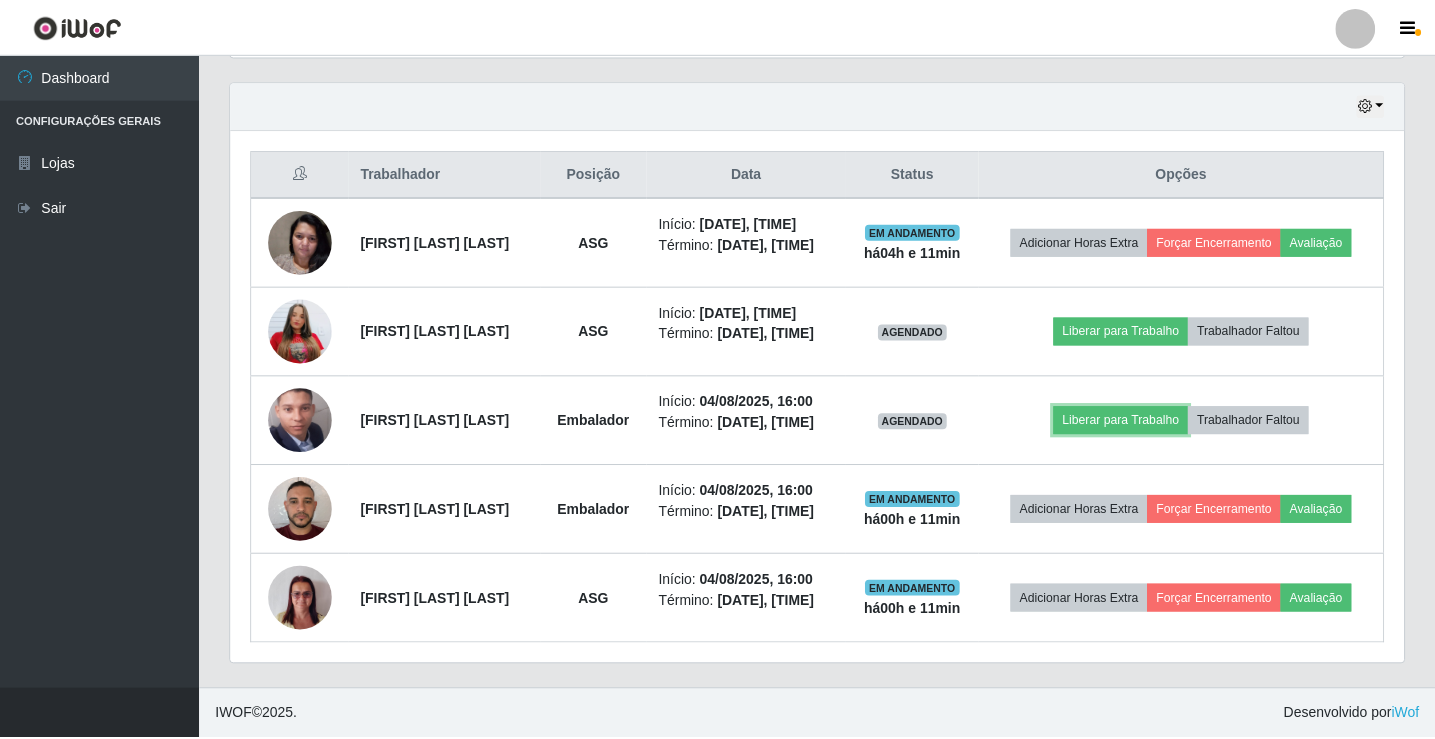 scroll, scrollTop: 999585, scrollLeft: 998827, axis: both 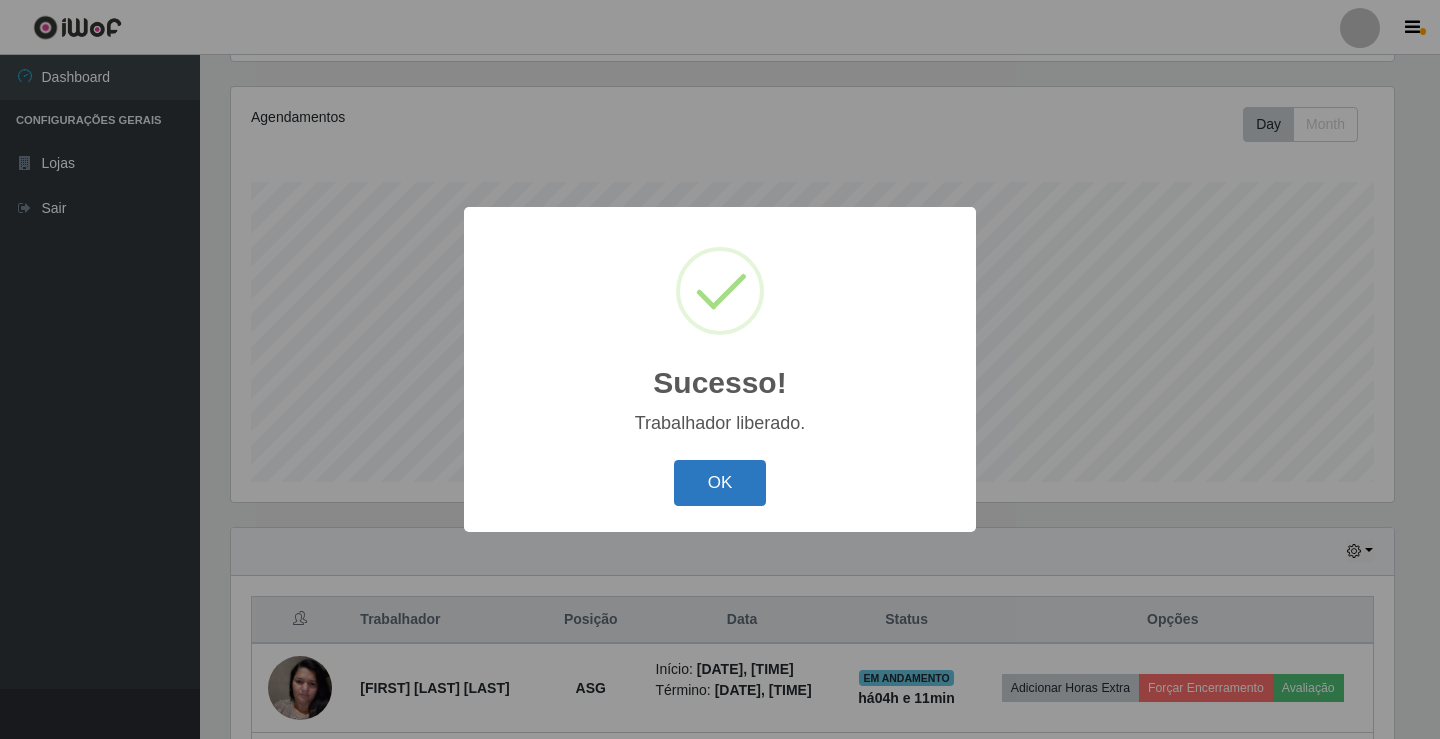 click on "OK" at bounding box center [720, 483] 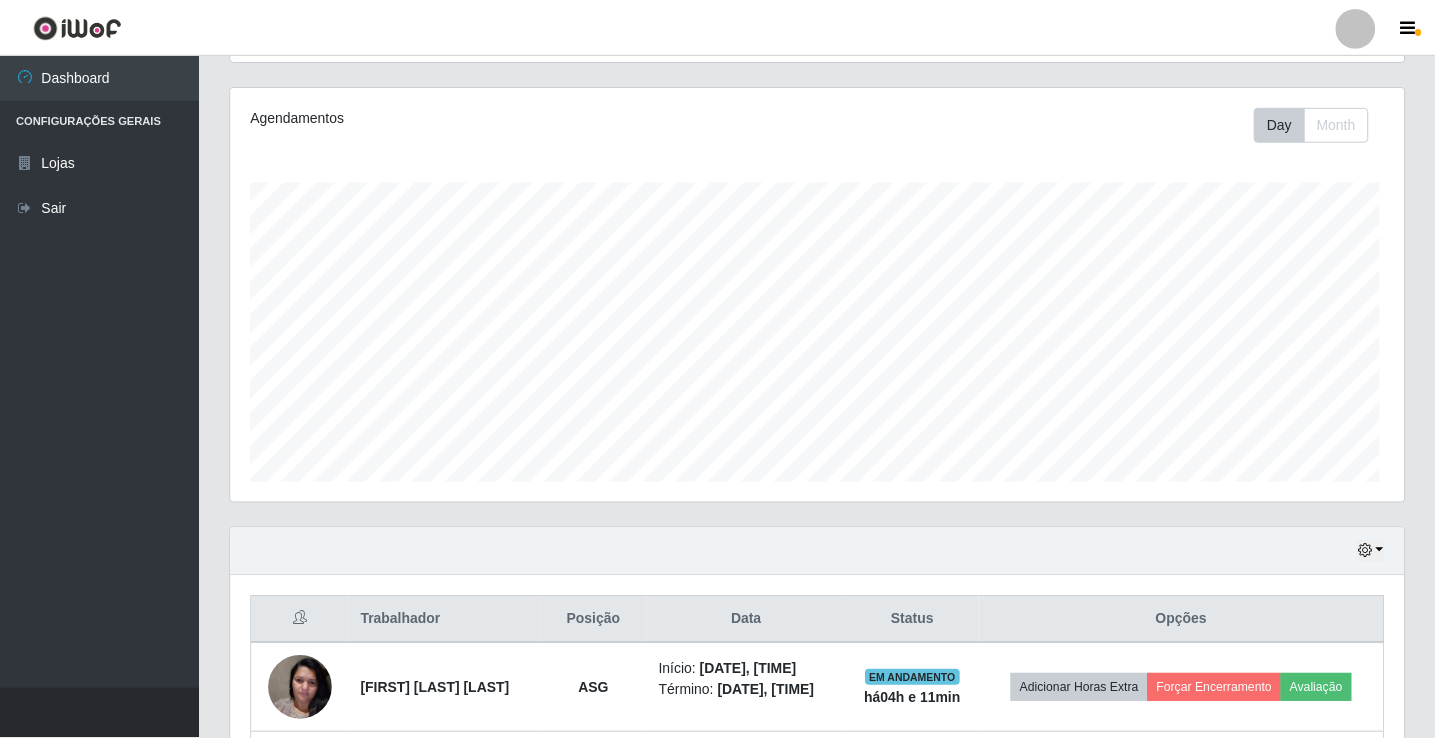 scroll, scrollTop: 443, scrollLeft: 0, axis: vertical 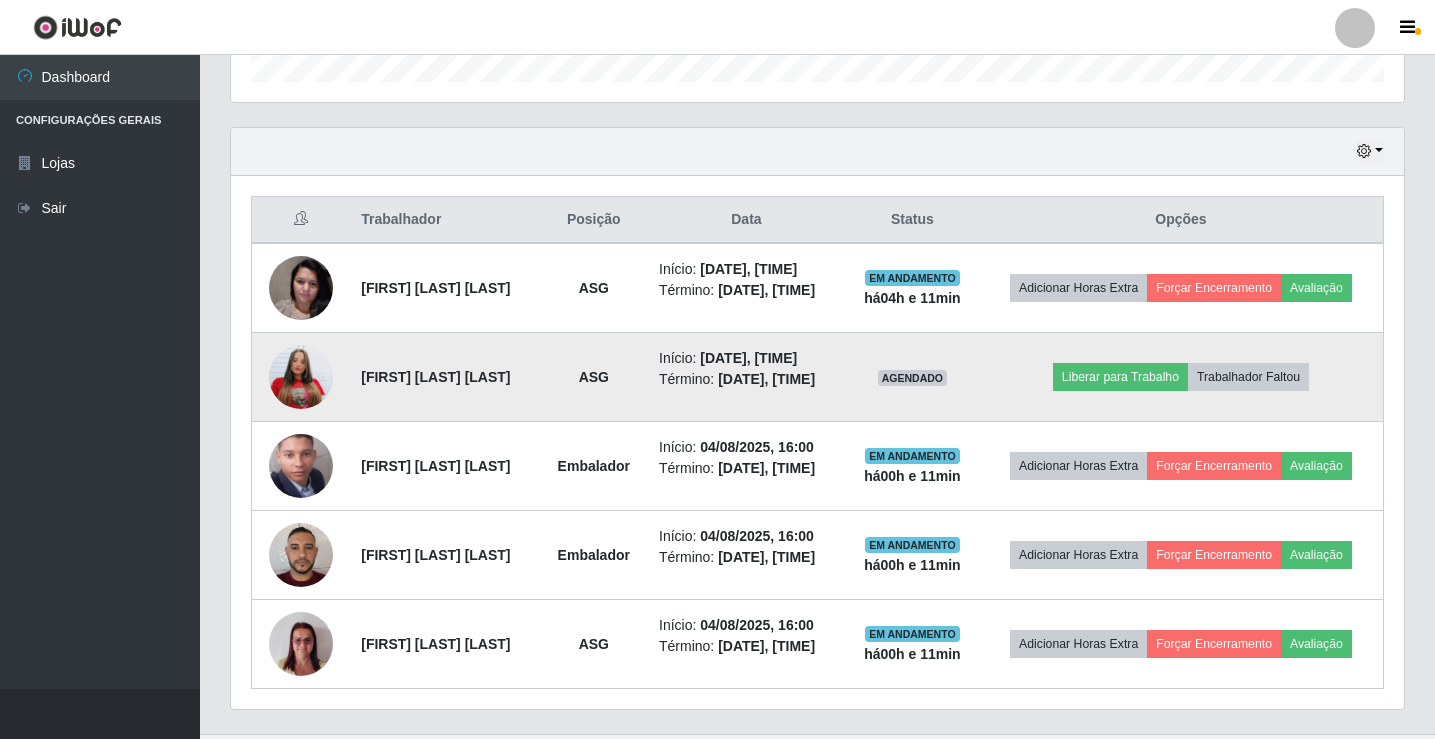 click at bounding box center (301, 377) 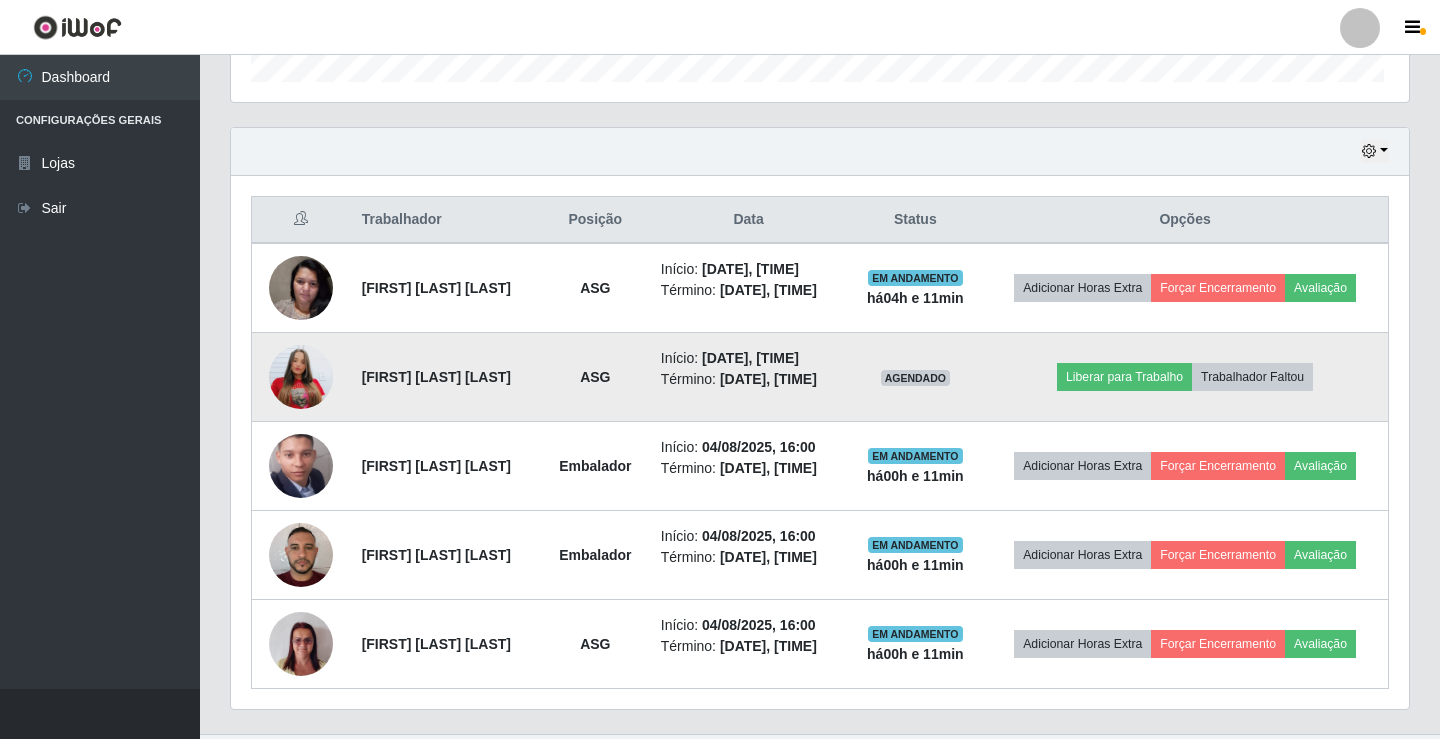 scroll, scrollTop: 999585, scrollLeft: 998837, axis: both 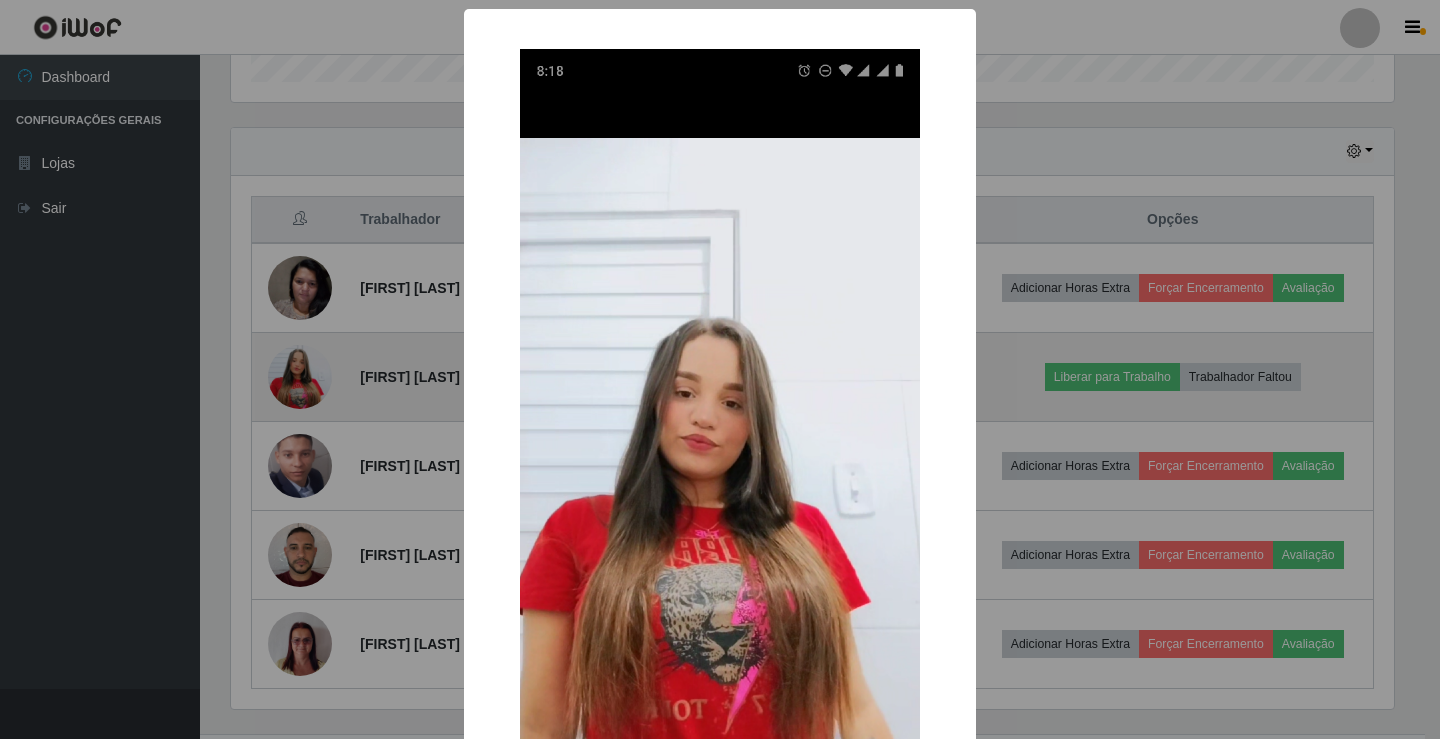 click on "× OK Cancel" at bounding box center [720, 369] 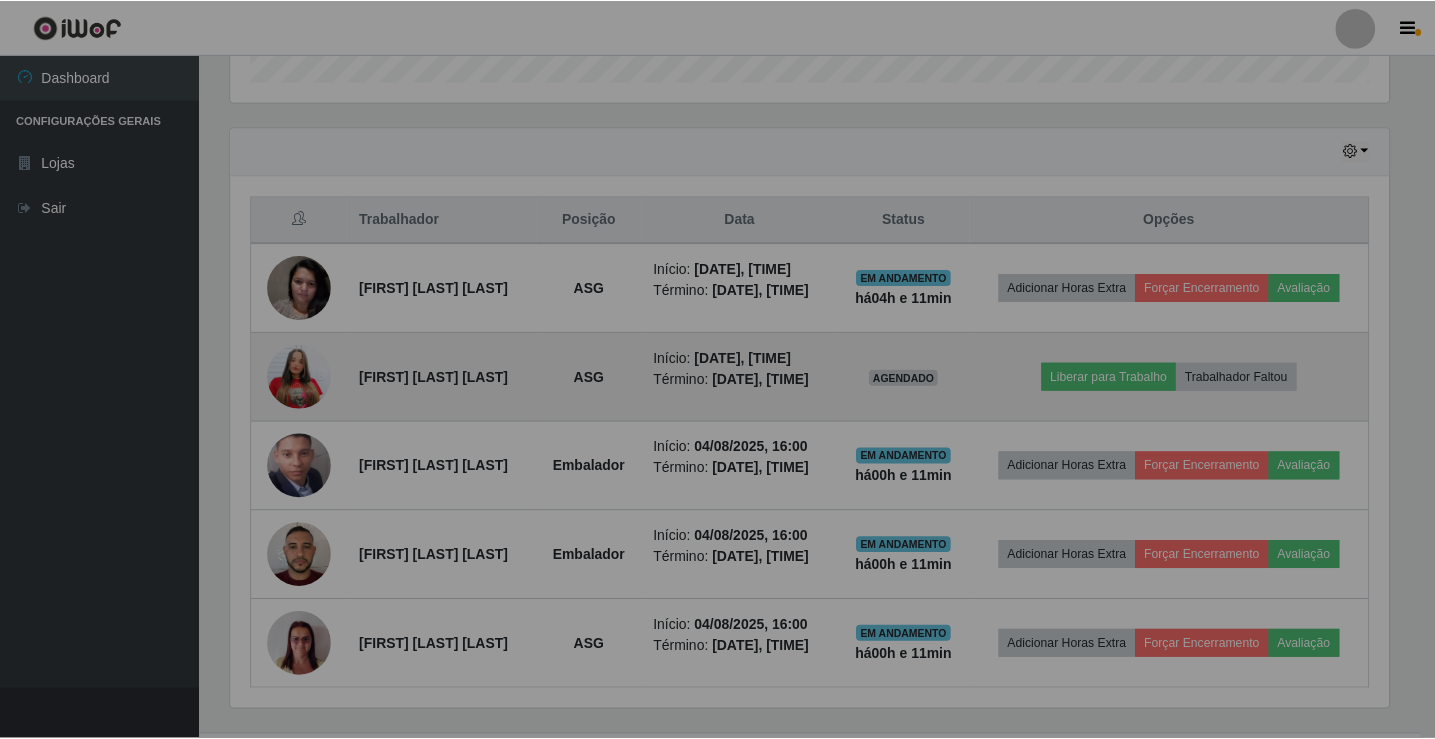 scroll, scrollTop: 999585, scrollLeft: 998827, axis: both 